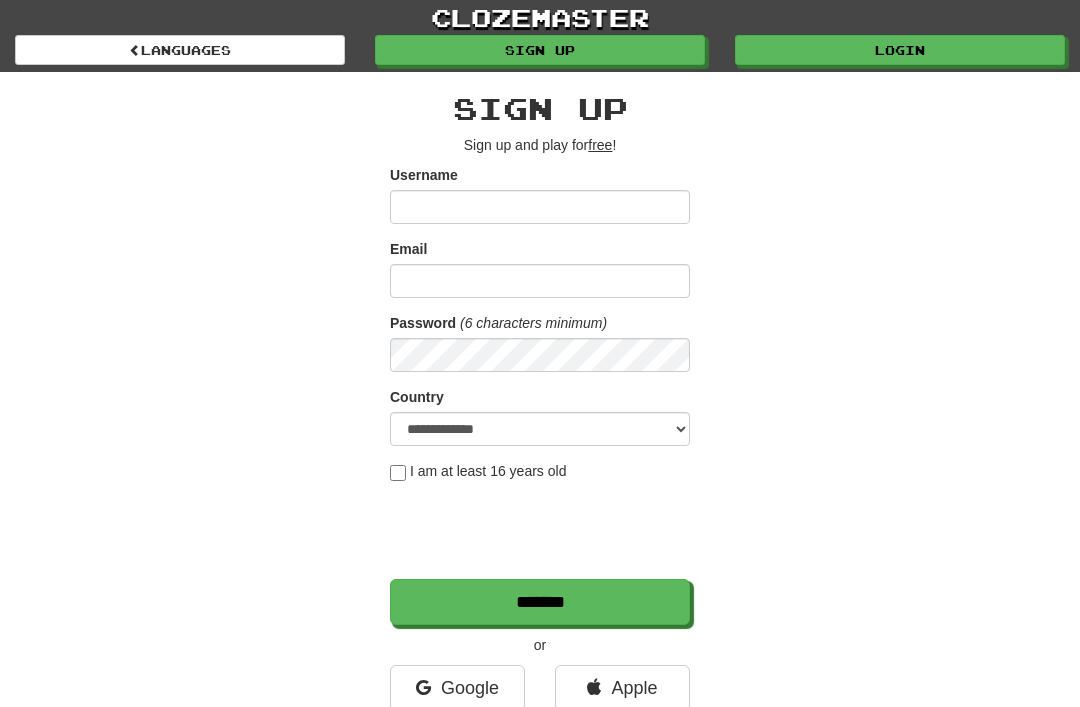 scroll, scrollTop: 0, scrollLeft: 0, axis: both 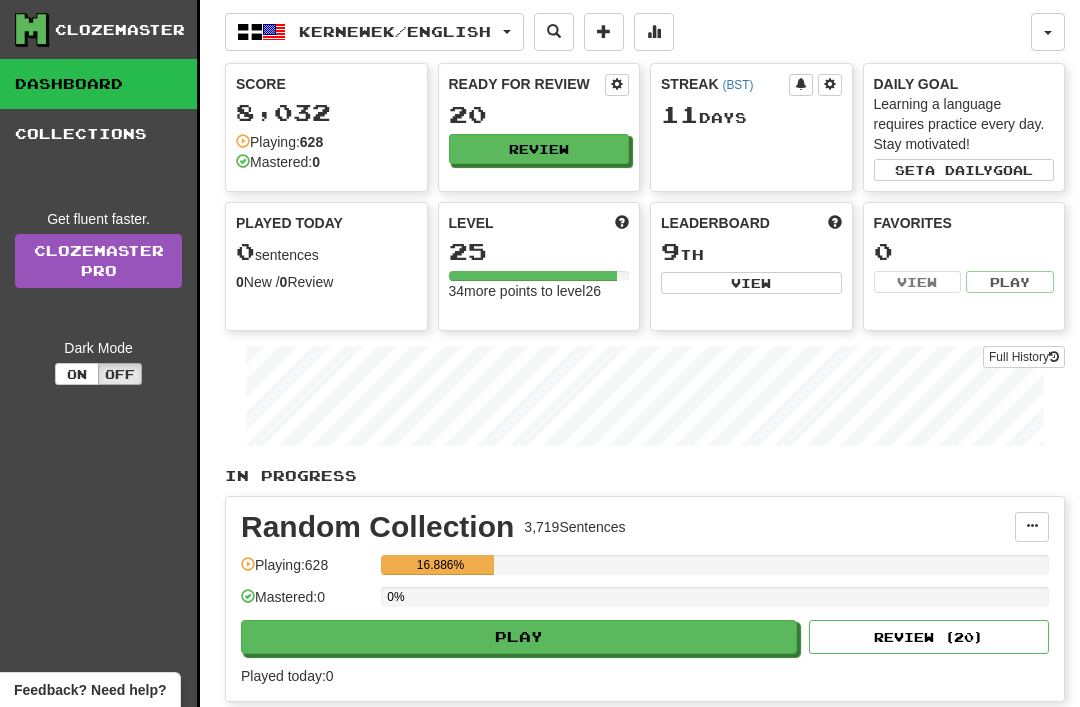 click on "Play" at bounding box center (519, 637) 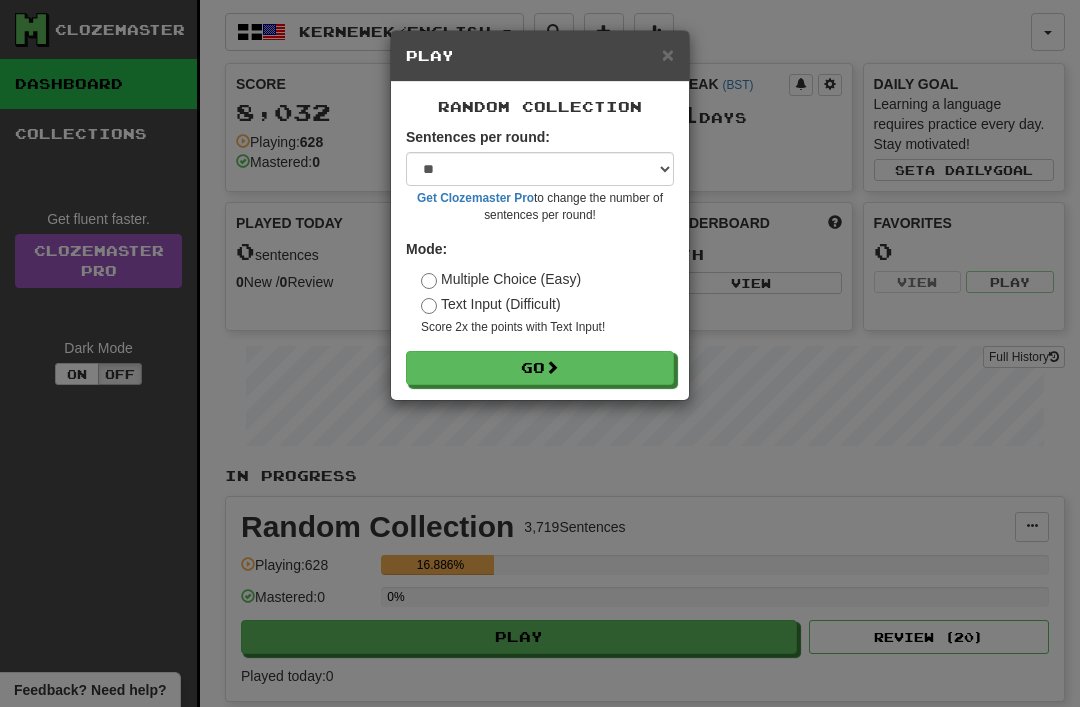 click on "Go" at bounding box center [540, 368] 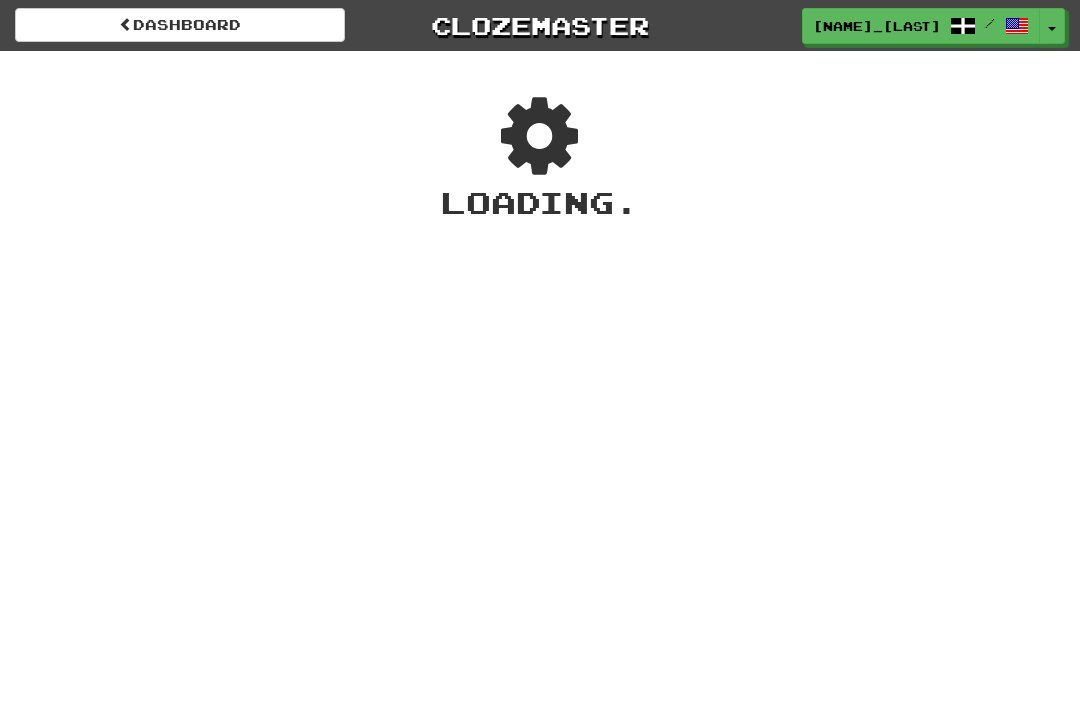 scroll, scrollTop: 0, scrollLeft: 0, axis: both 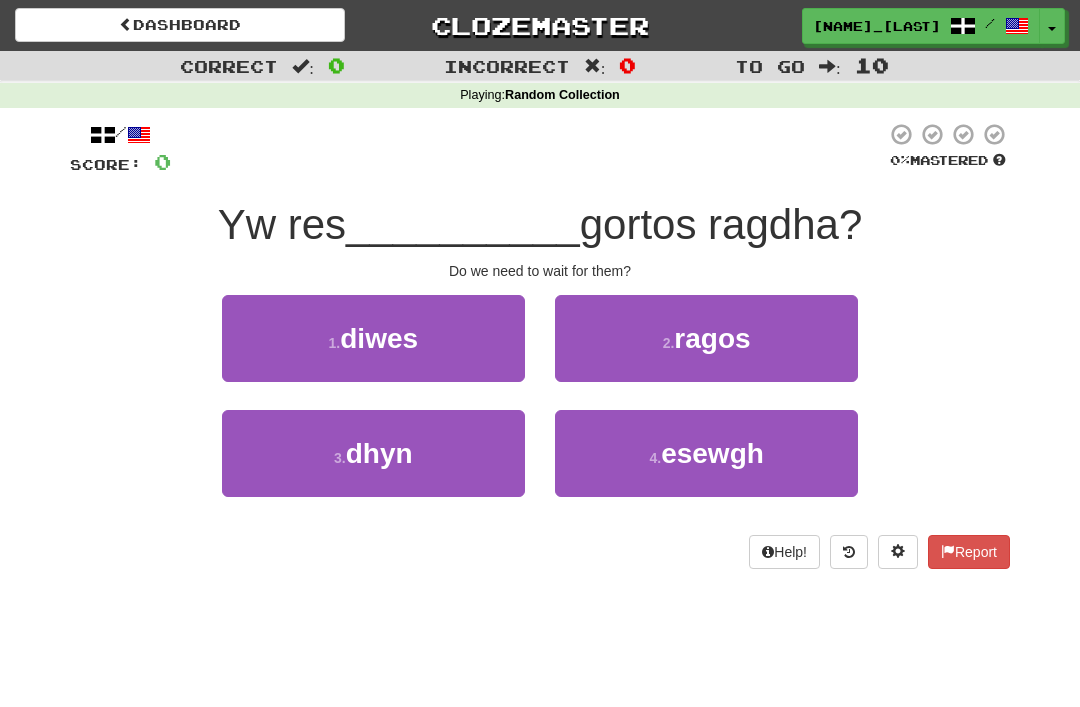 click on "[NUMBER] . dhyn" at bounding box center [373, 453] 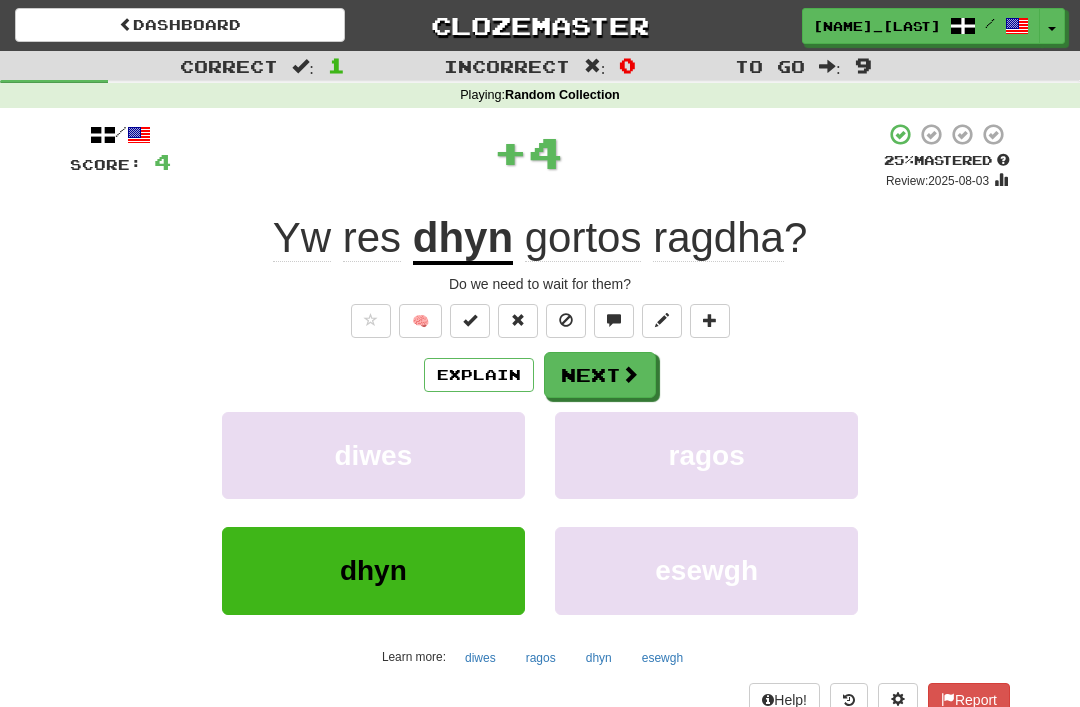 click on "Next" at bounding box center [600, 375] 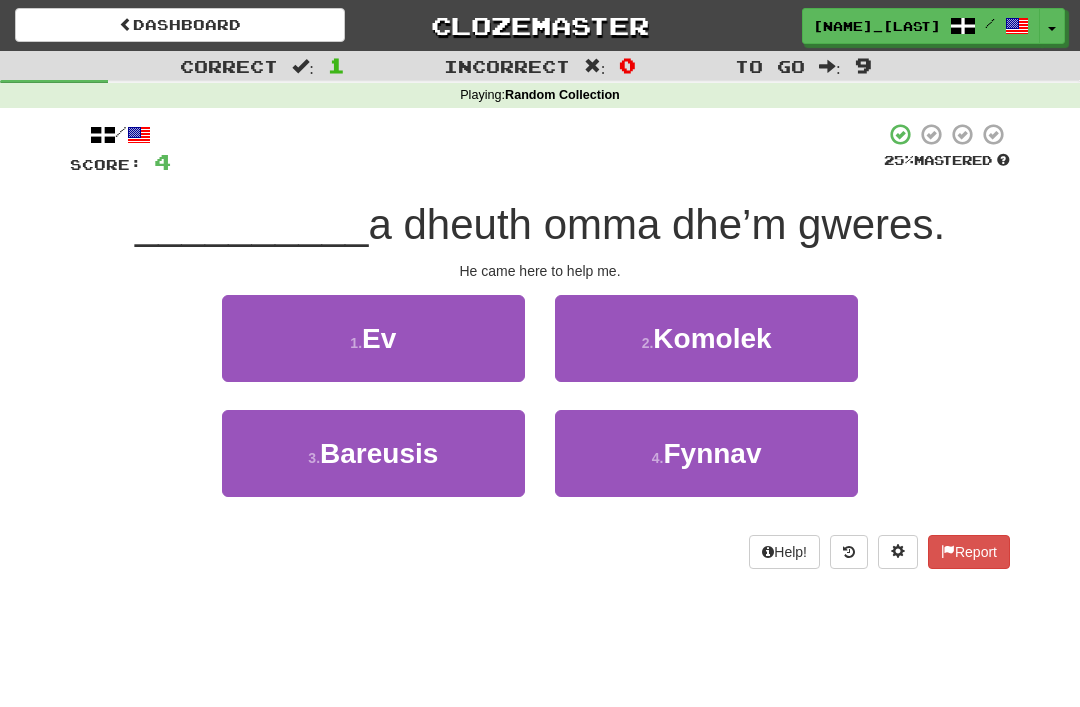 click on "[NUMBER] . Ev" at bounding box center [373, 338] 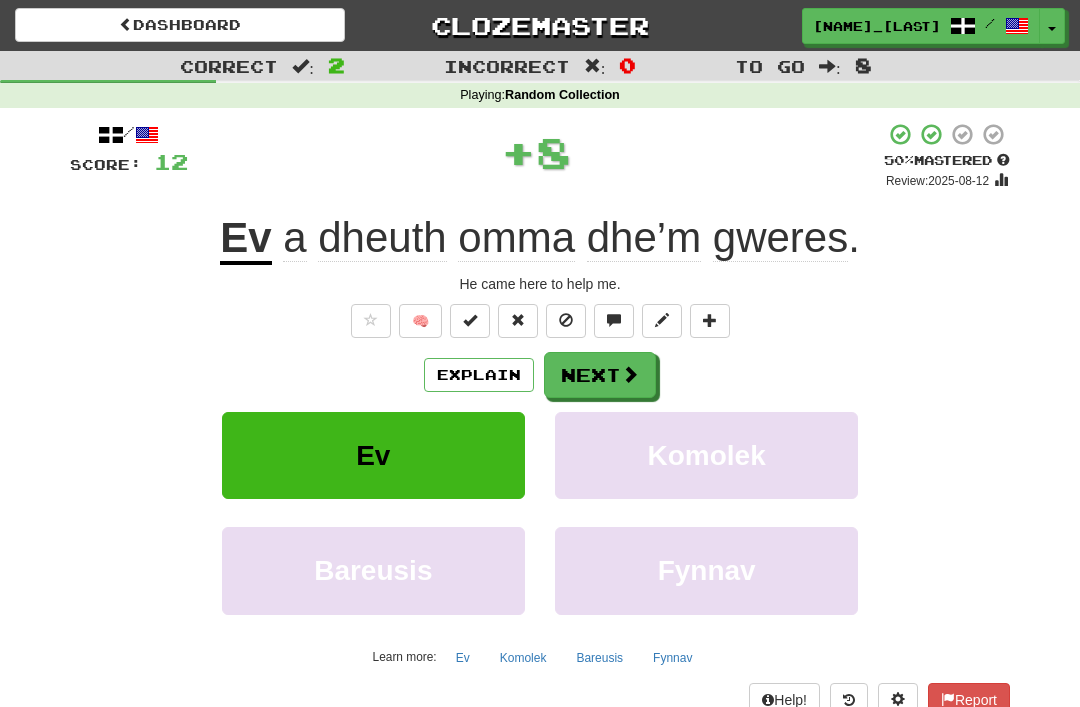 click at bounding box center (630, 374) 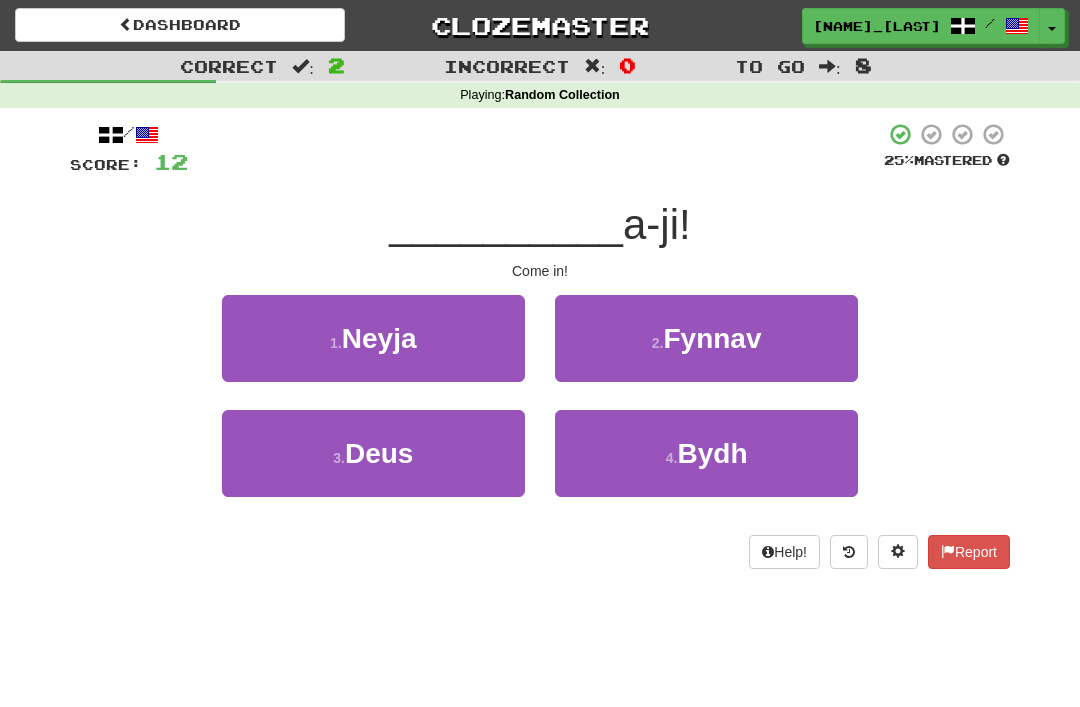 click on "3 .  Deus" at bounding box center [373, 453] 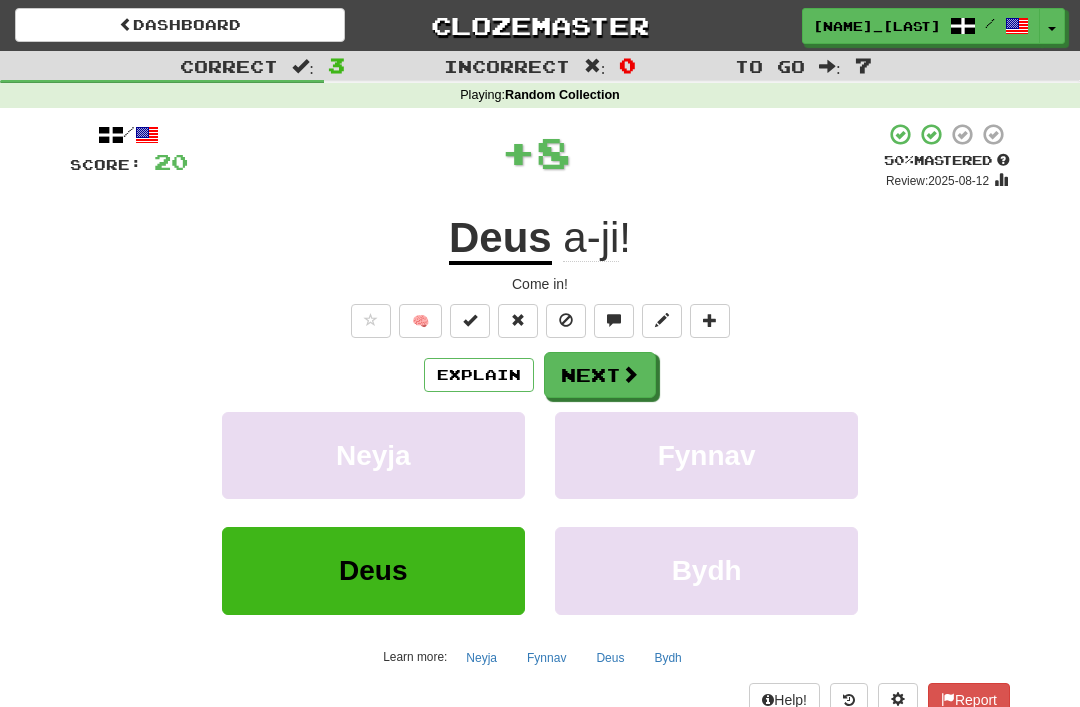 click on "Next" at bounding box center (600, 375) 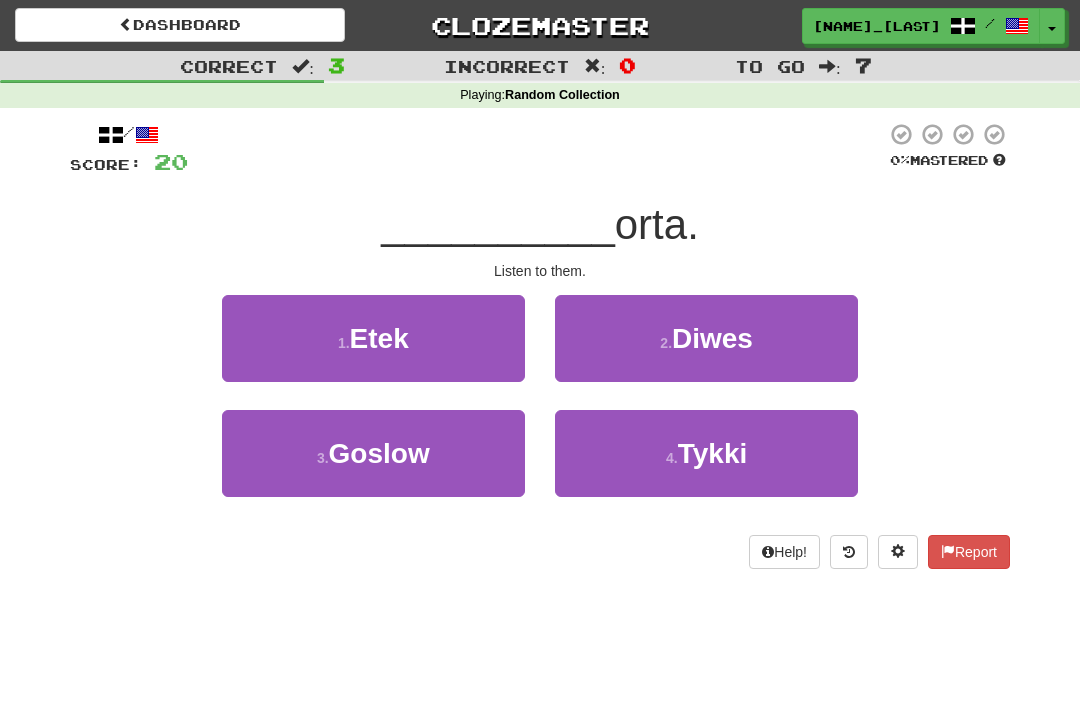 click on "3 .  Goslow" at bounding box center [373, 453] 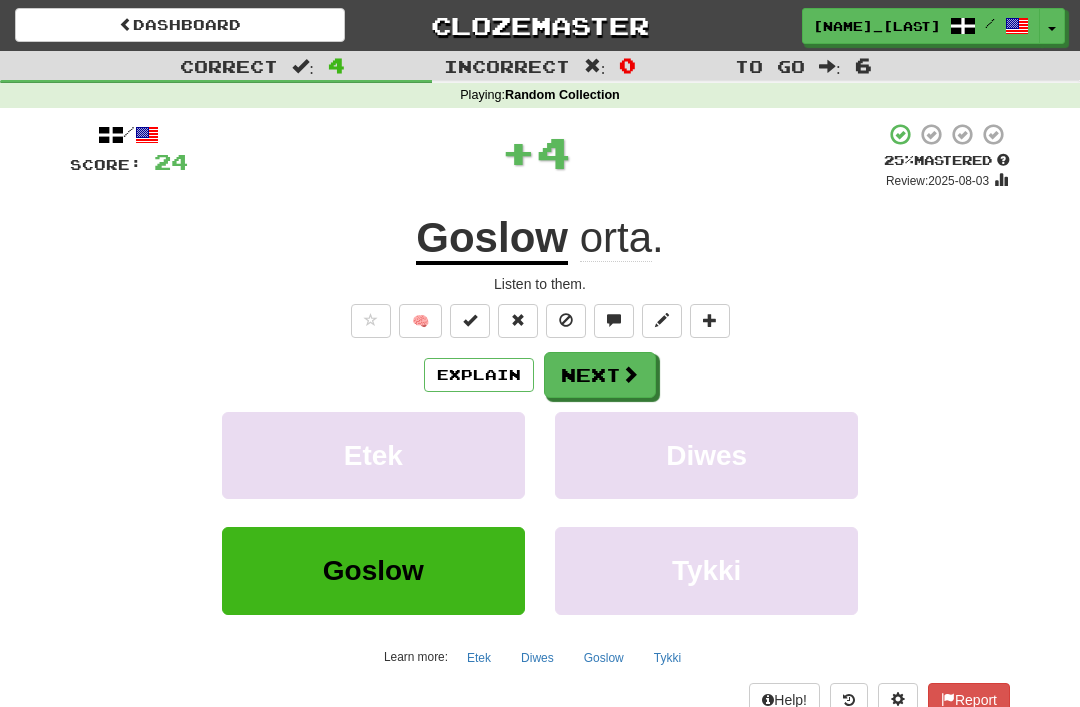 click on "Next" at bounding box center (600, 375) 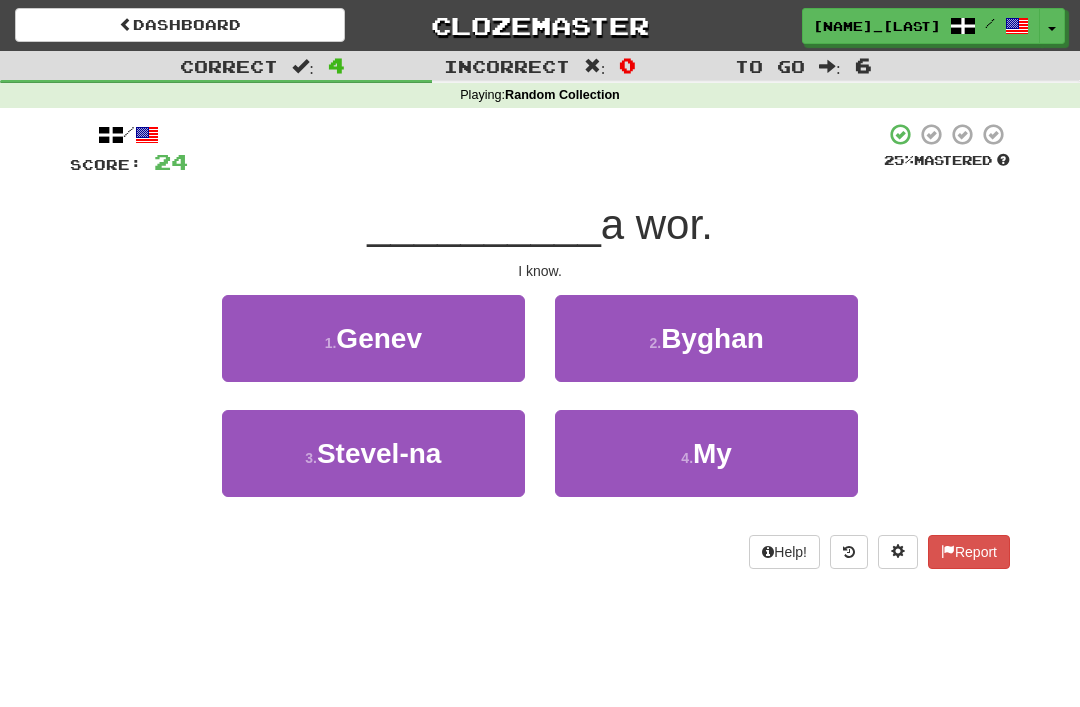 click on "4 .  My" at bounding box center [706, 453] 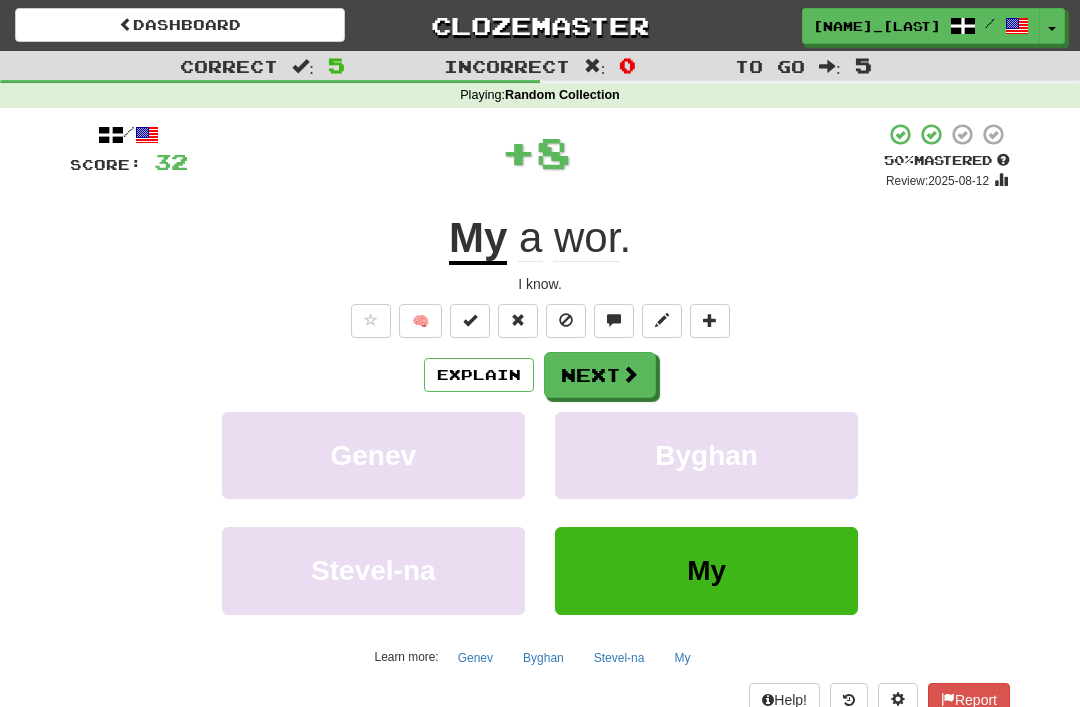 click on "Next" at bounding box center [600, 375] 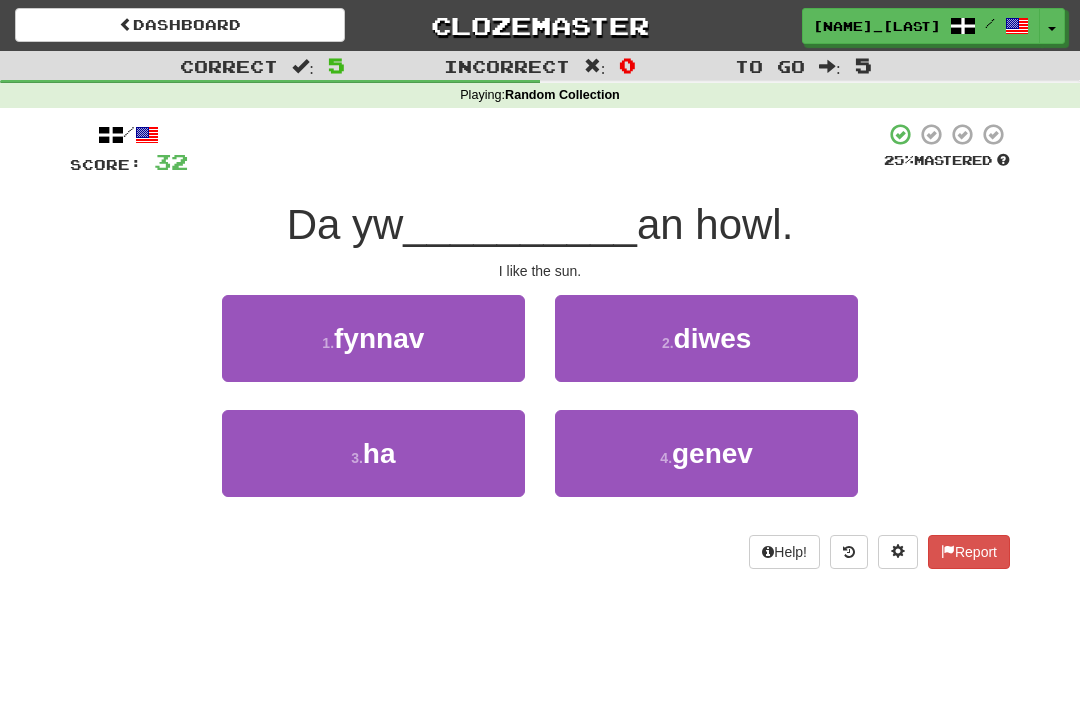 click on "genev" at bounding box center [712, 453] 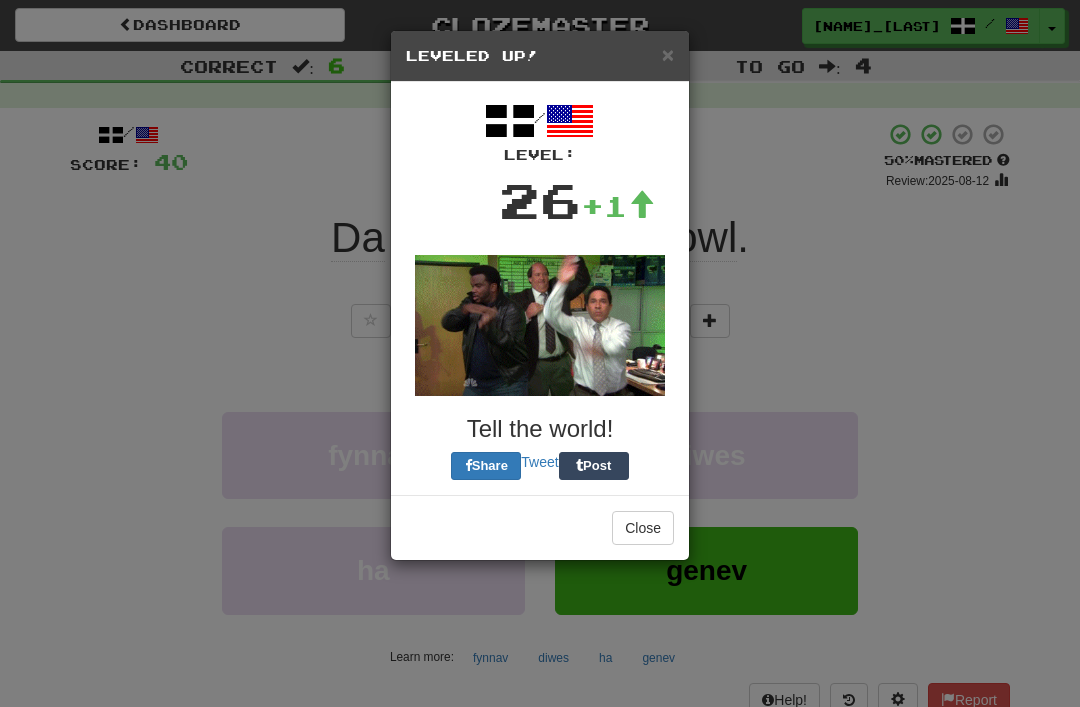 click on "Post" at bounding box center [594, 466] 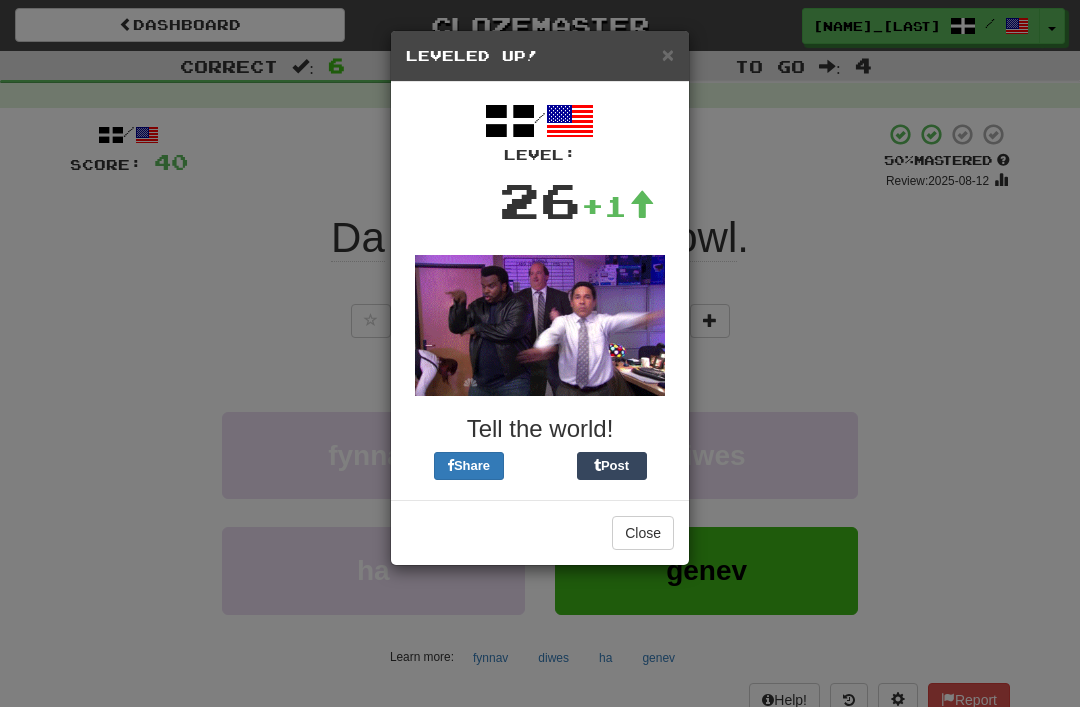 click on "Close" at bounding box center [643, 533] 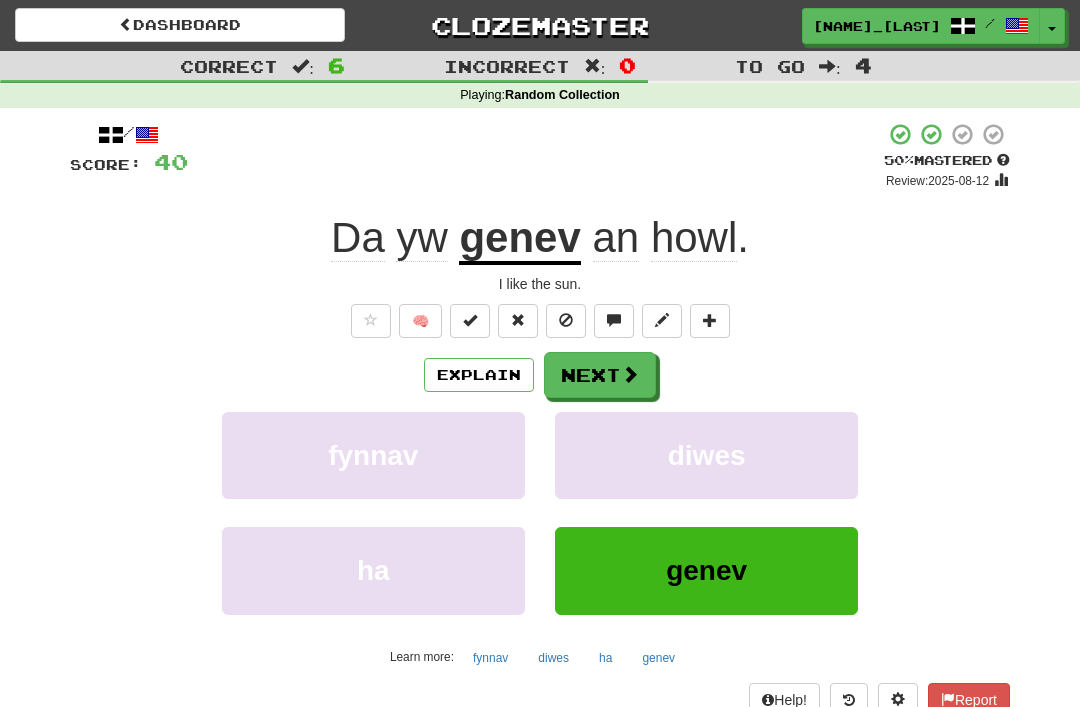 click at bounding box center (630, 374) 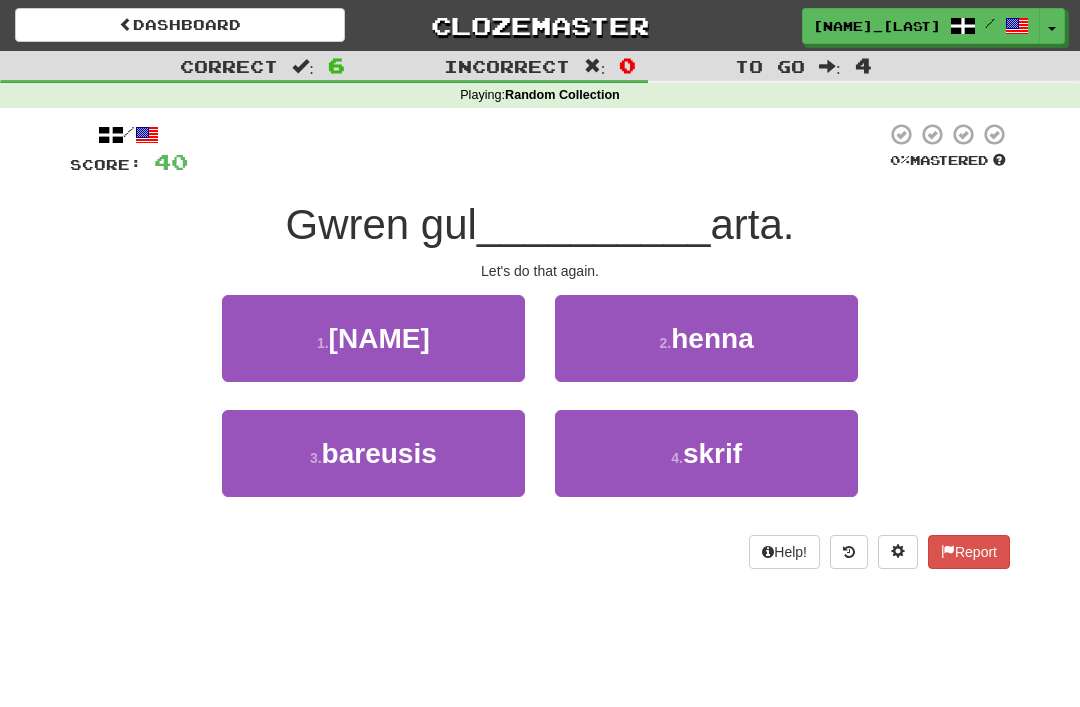 click on "henna" at bounding box center (712, 338) 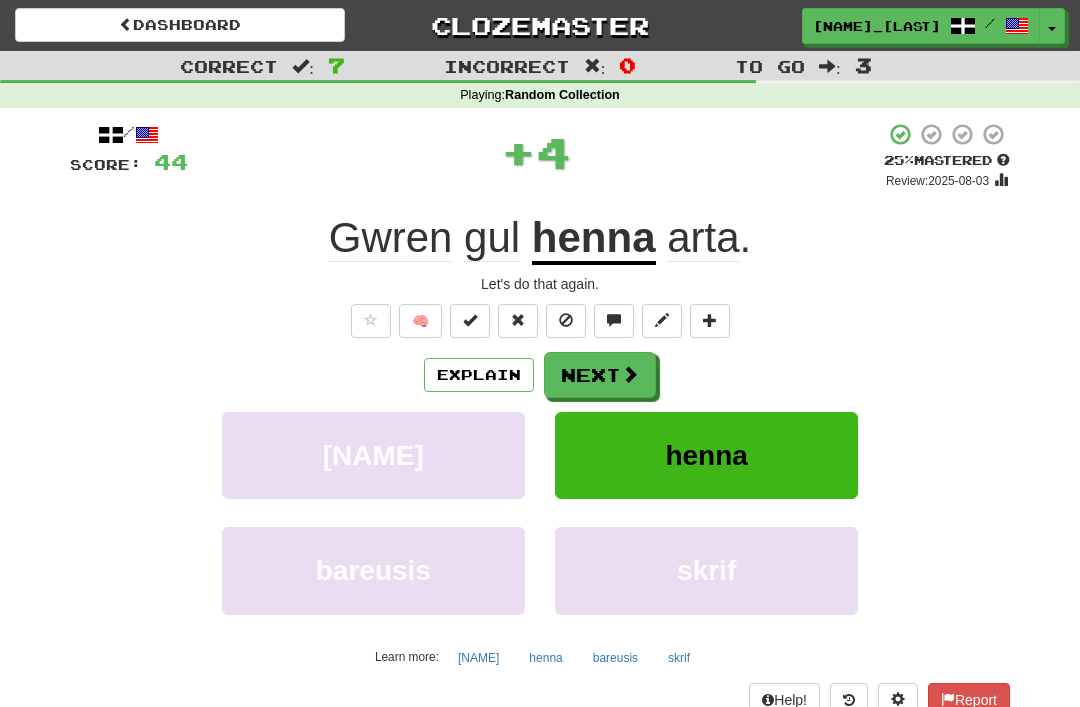 click on "Next" at bounding box center (600, 375) 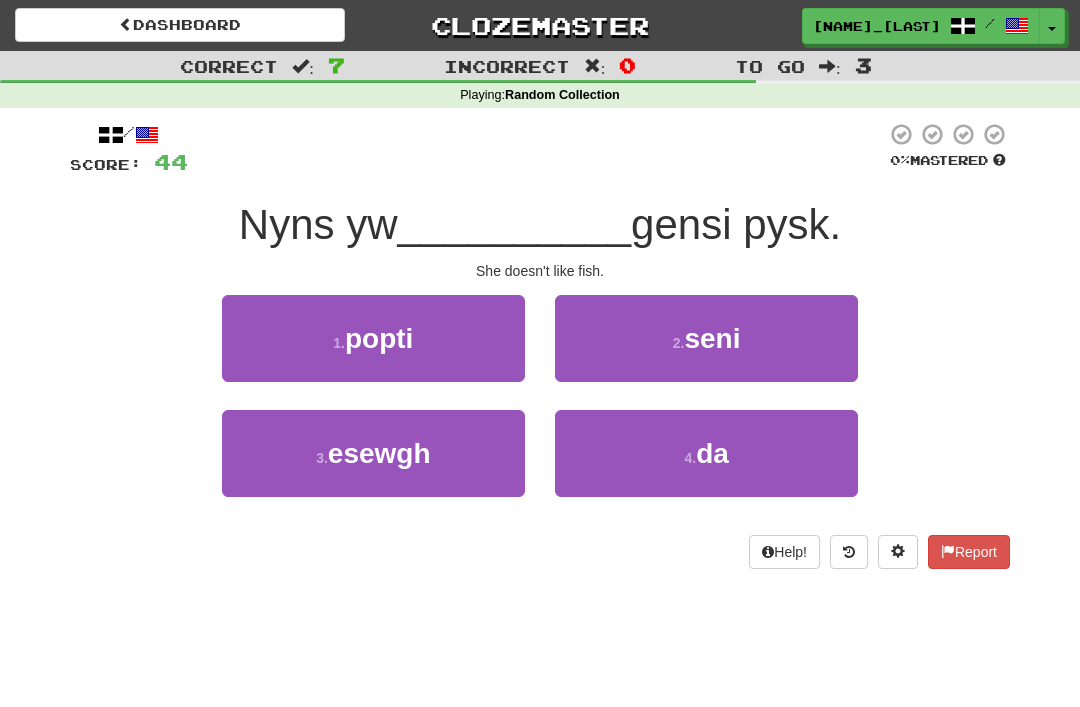 click on "4 ." at bounding box center (690, 458) 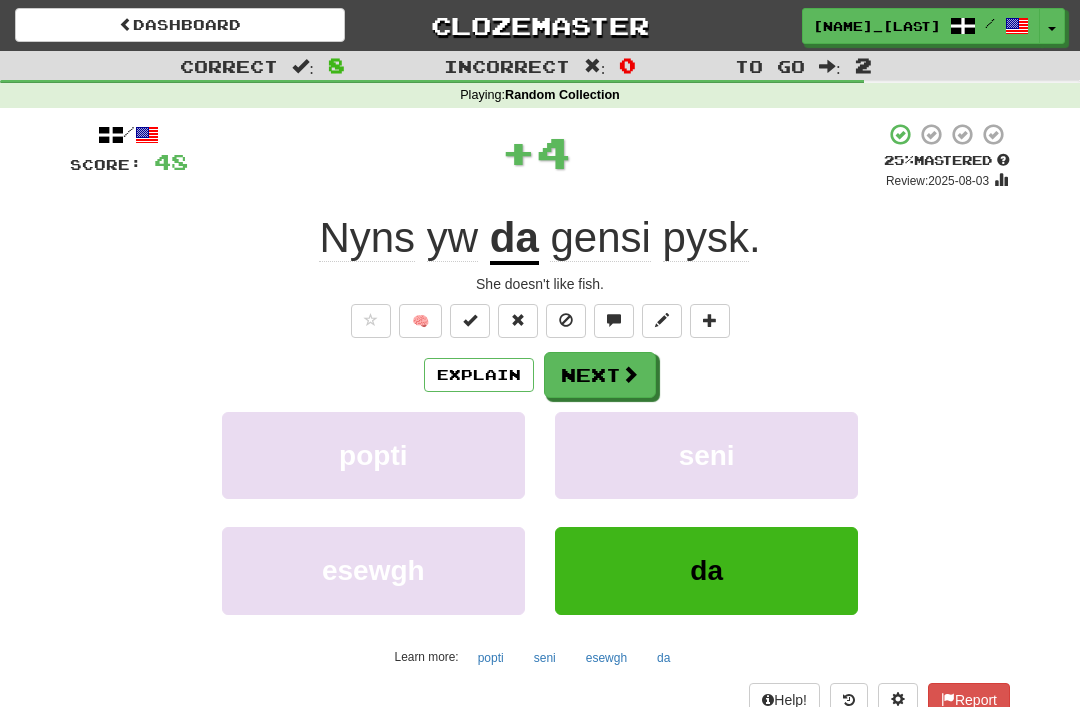 click on "Next" at bounding box center [600, 375] 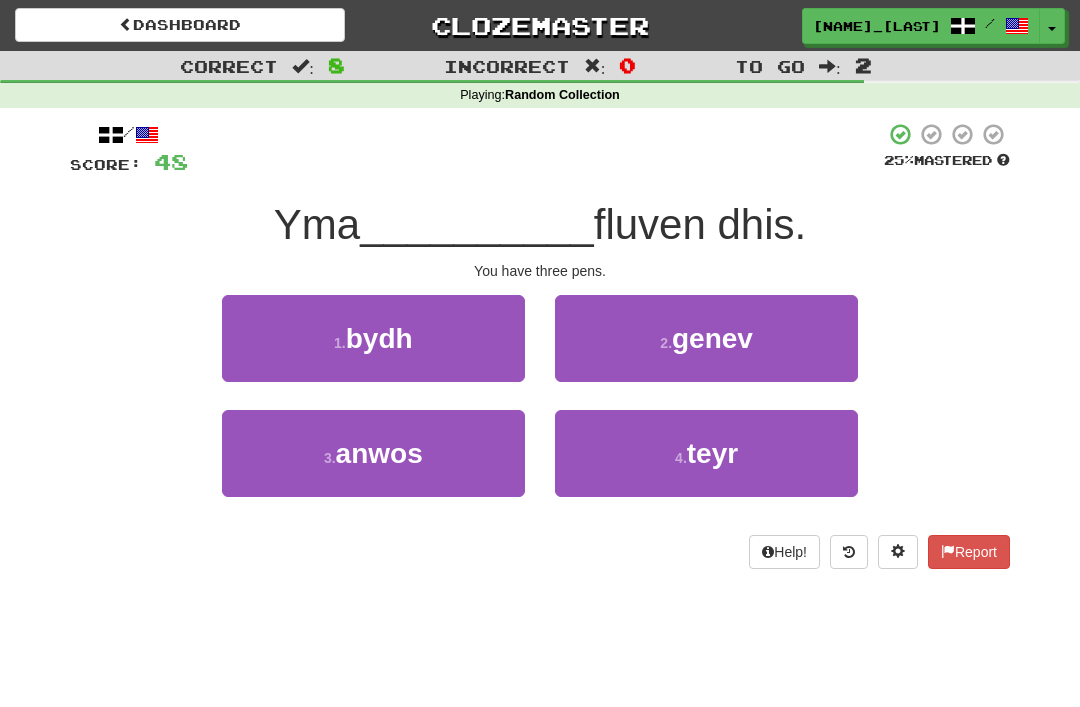 click on "teyr" at bounding box center [712, 453] 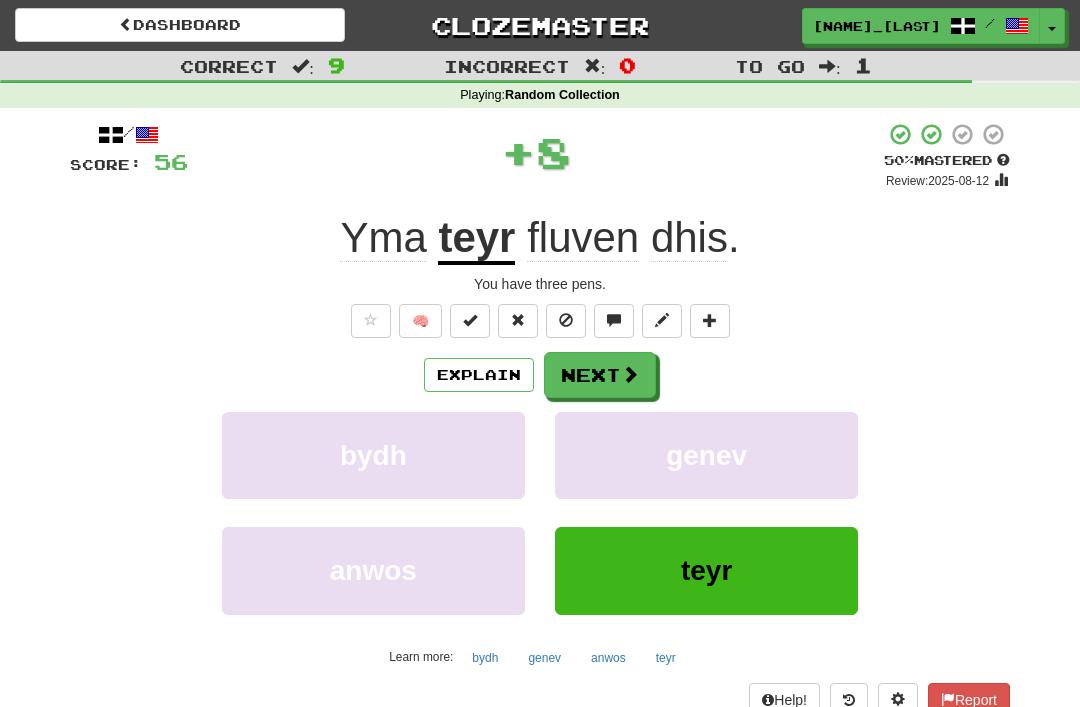 click at bounding box center (630, 374) 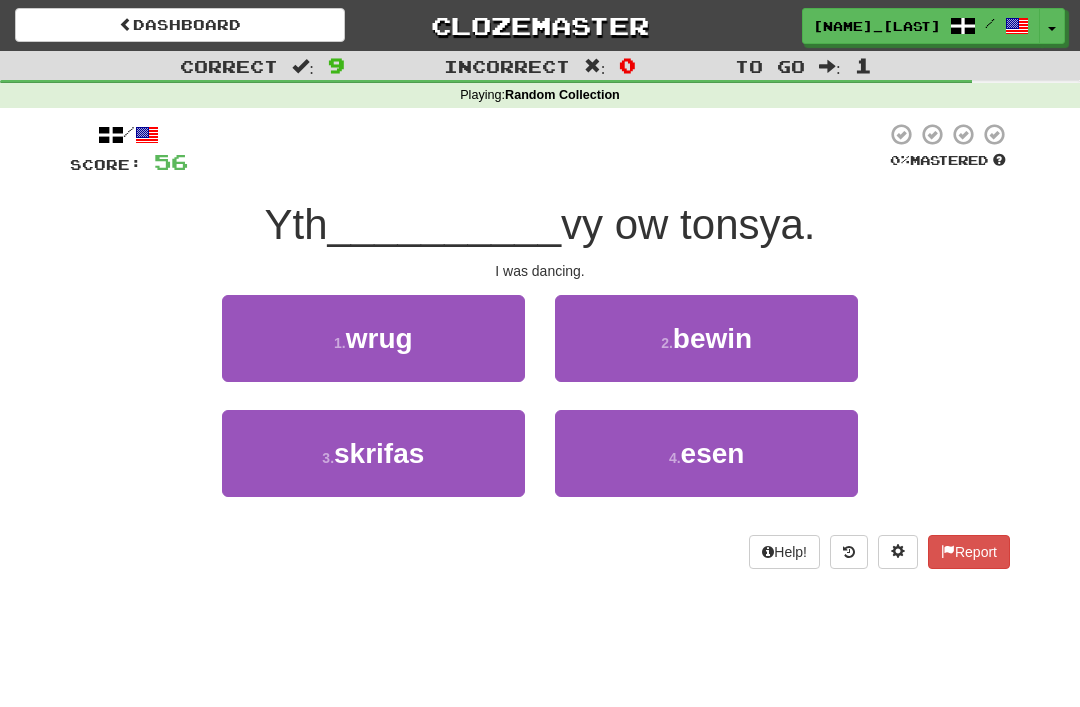 click on "esen" at bounding box center [713, 453] 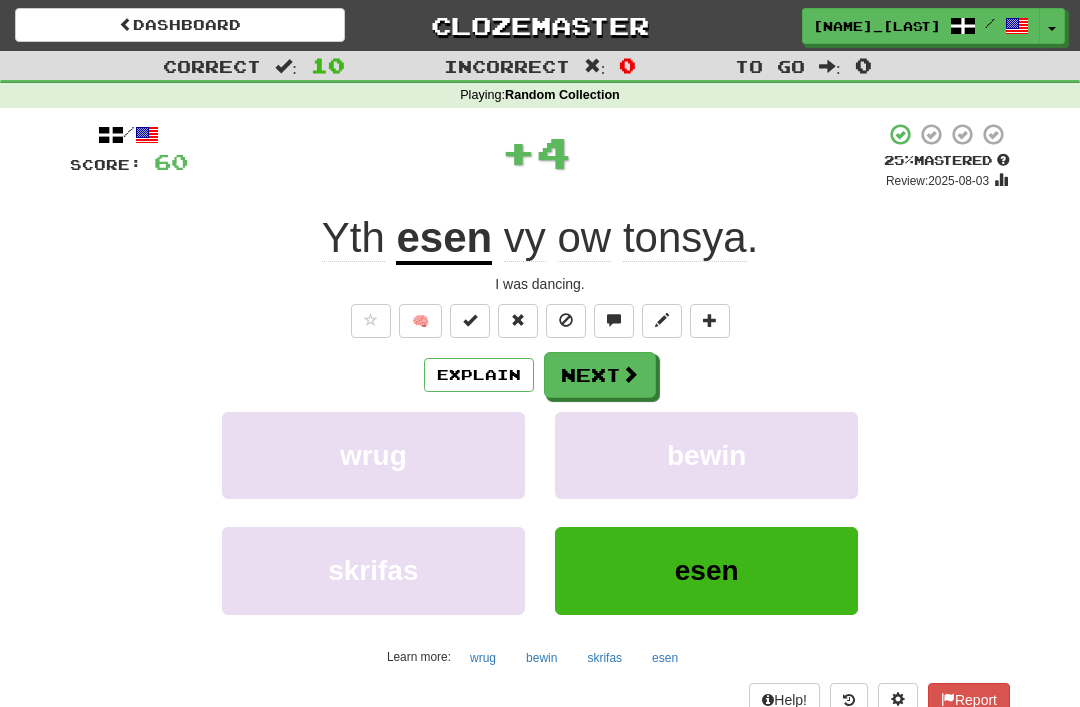 click at bounding box center (630, 374) 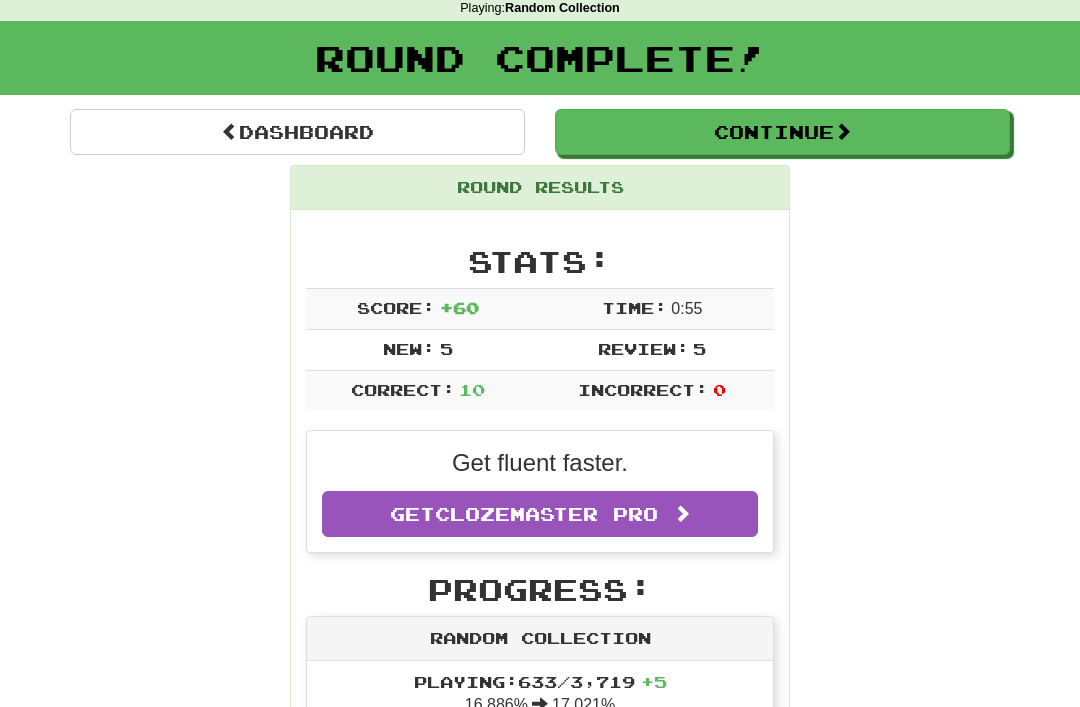 scroll, scrollTop: 0, scrollLeft: 0, axis: both 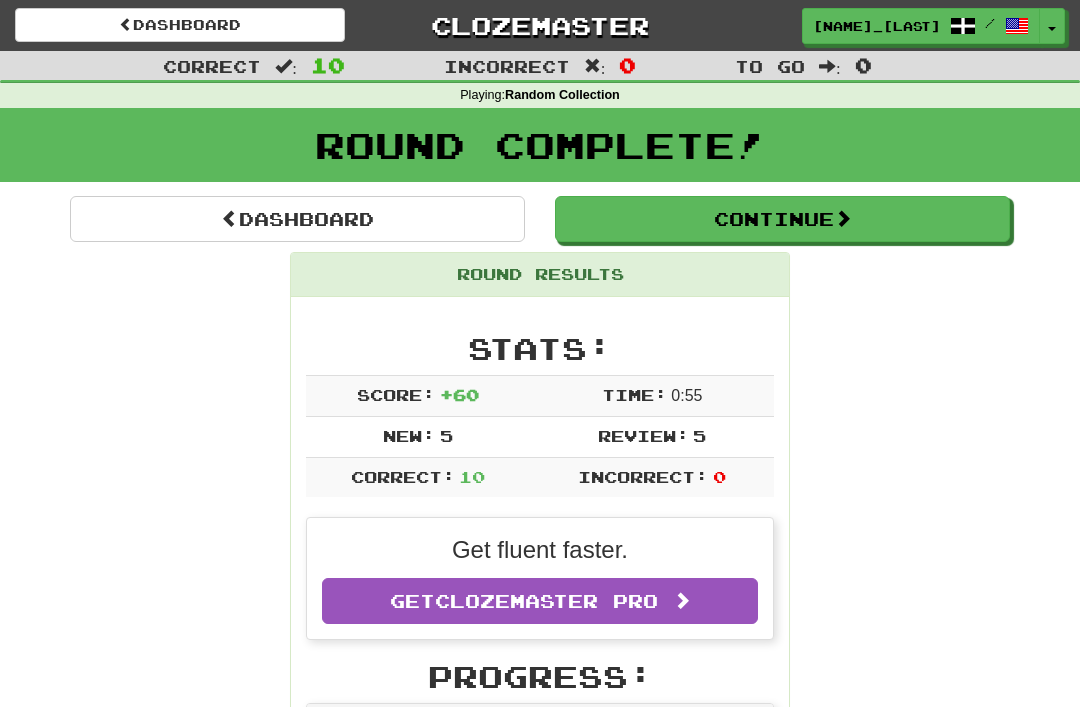 click at bounding box center [843, 218] 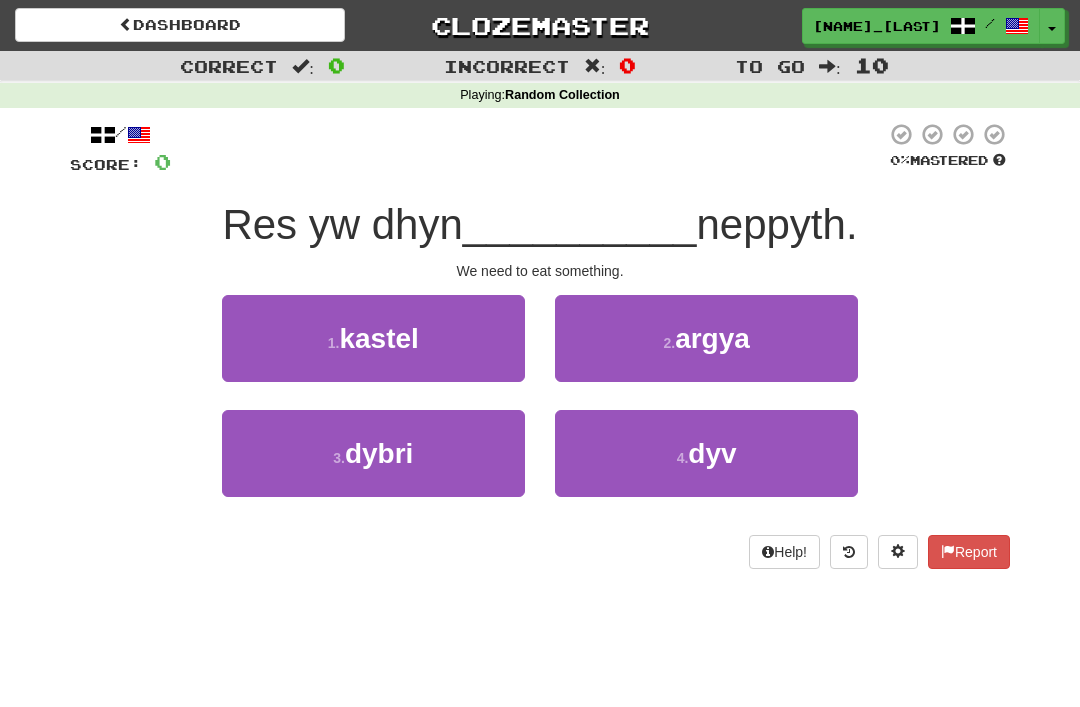 click on "3 .  dybri" at bounding box center [373, 453] 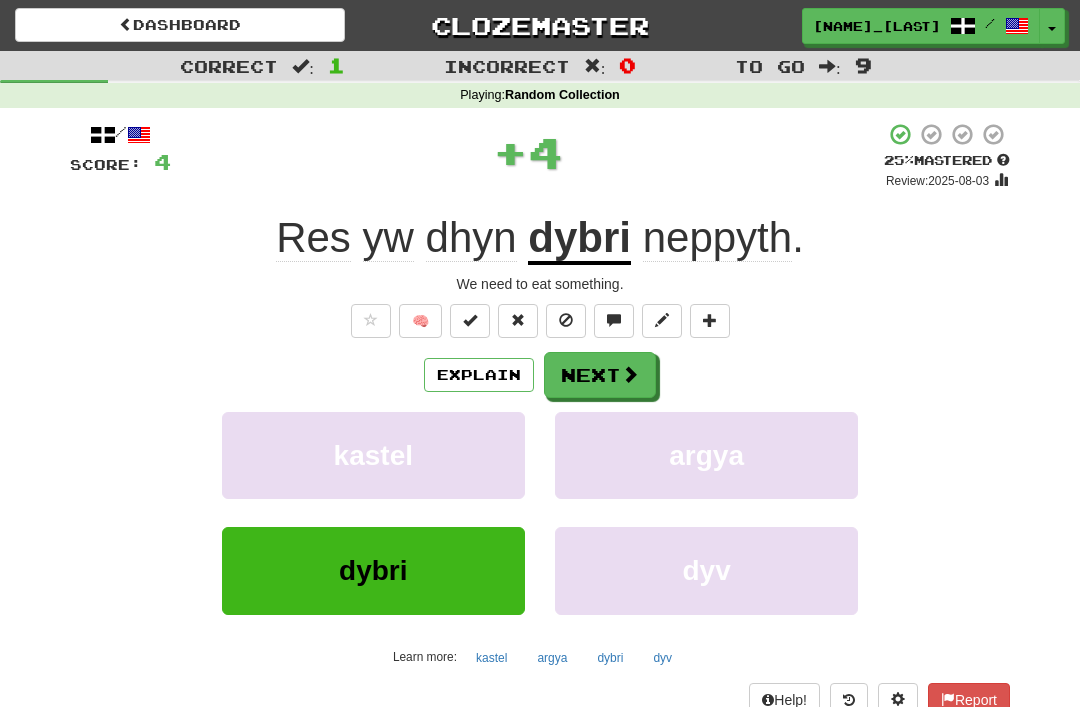 click at bounding box center [630, 374] 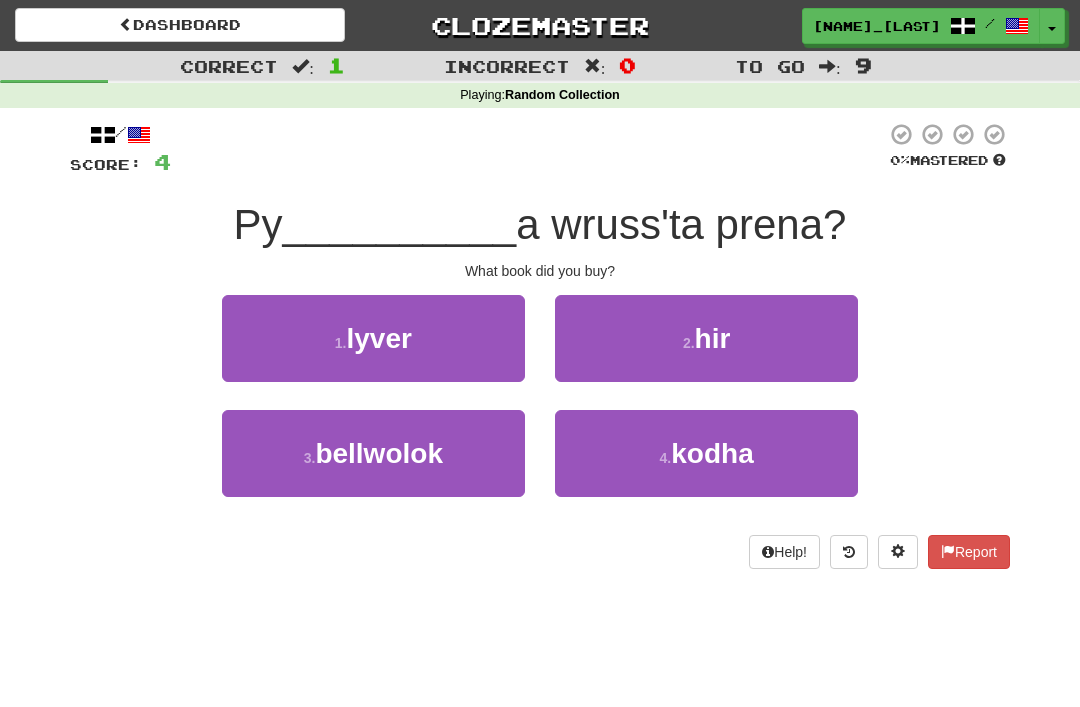 click on "1 .  lyver" at bounding box center [373, 338] 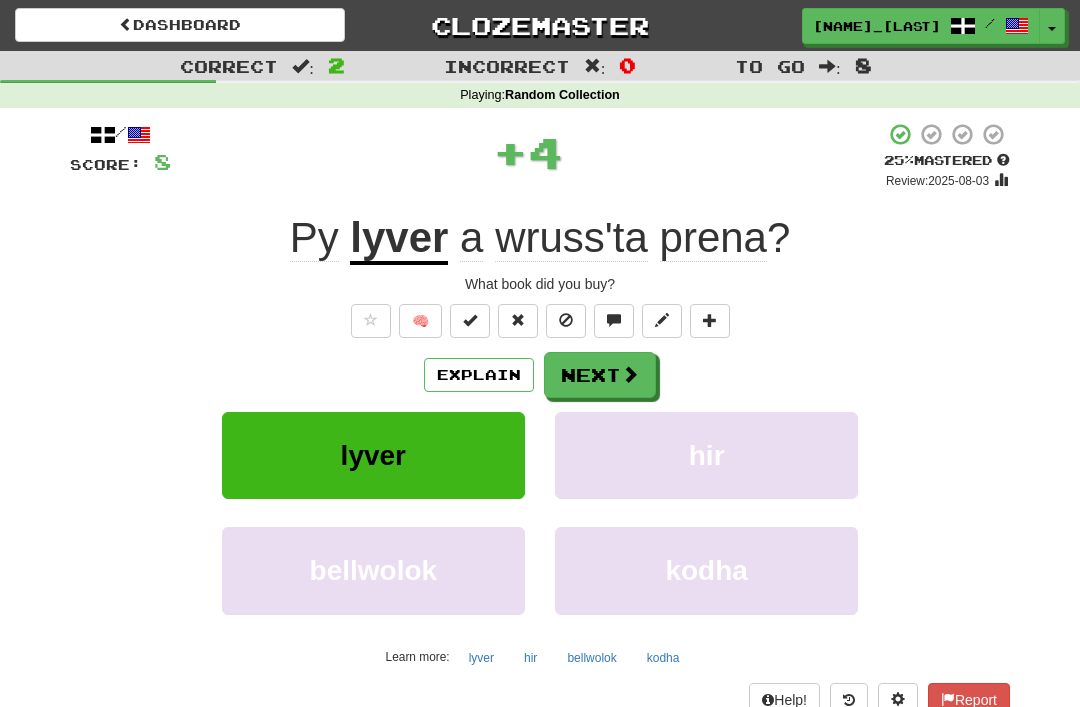 click on "Next" at bounding box center (600, 375) 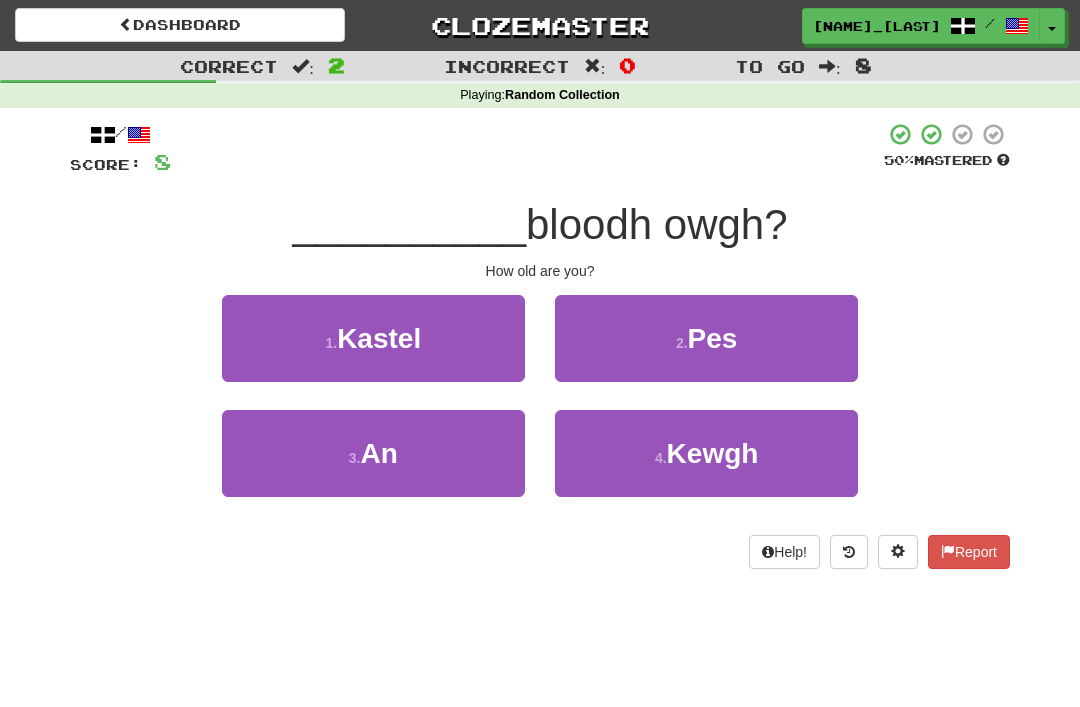 click on "2 .  Pes" at bounding box center [706, 338] 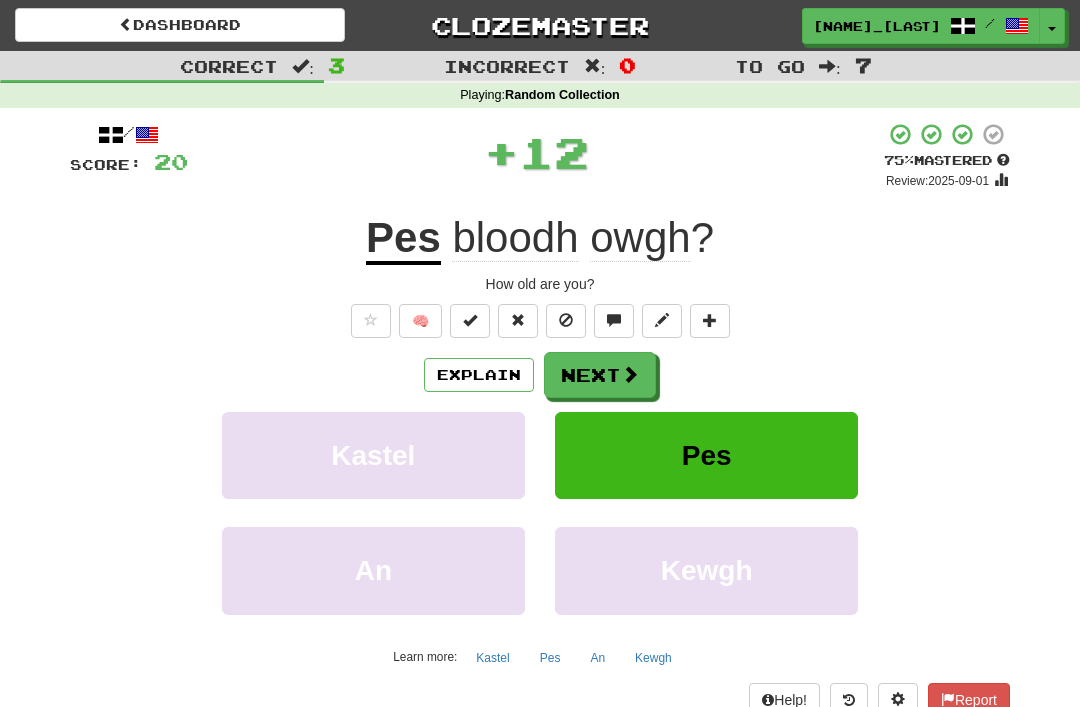 click on "Next" at bounding box center (600, 375) 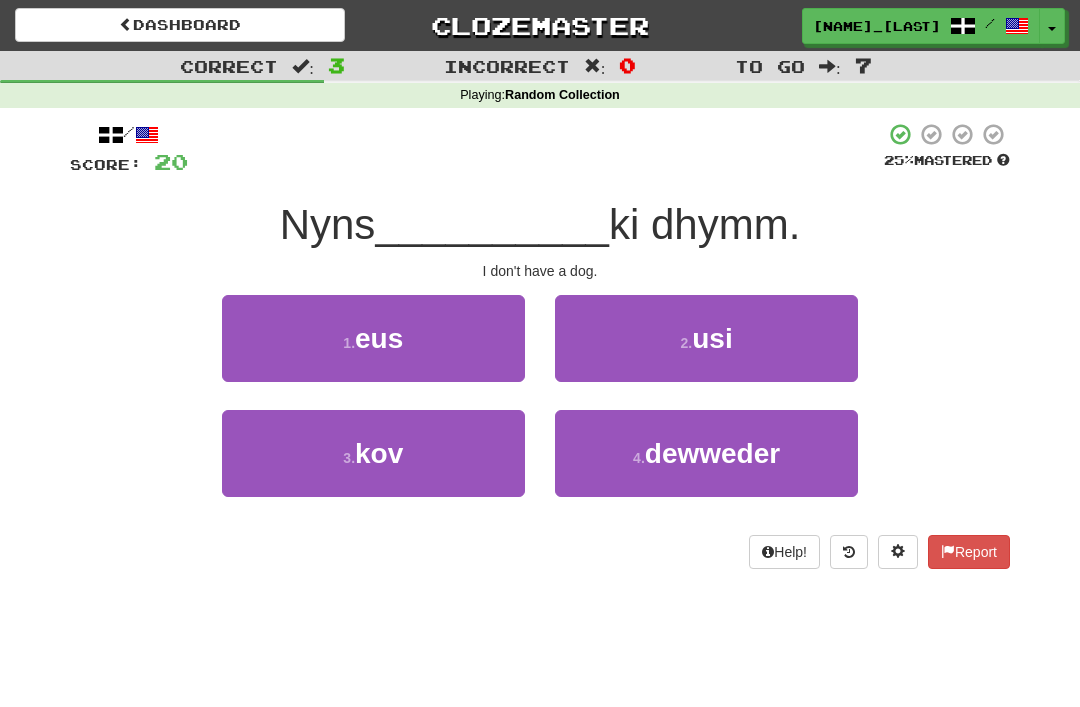 click on "1 .  eus" at bounding box center [373, 338] 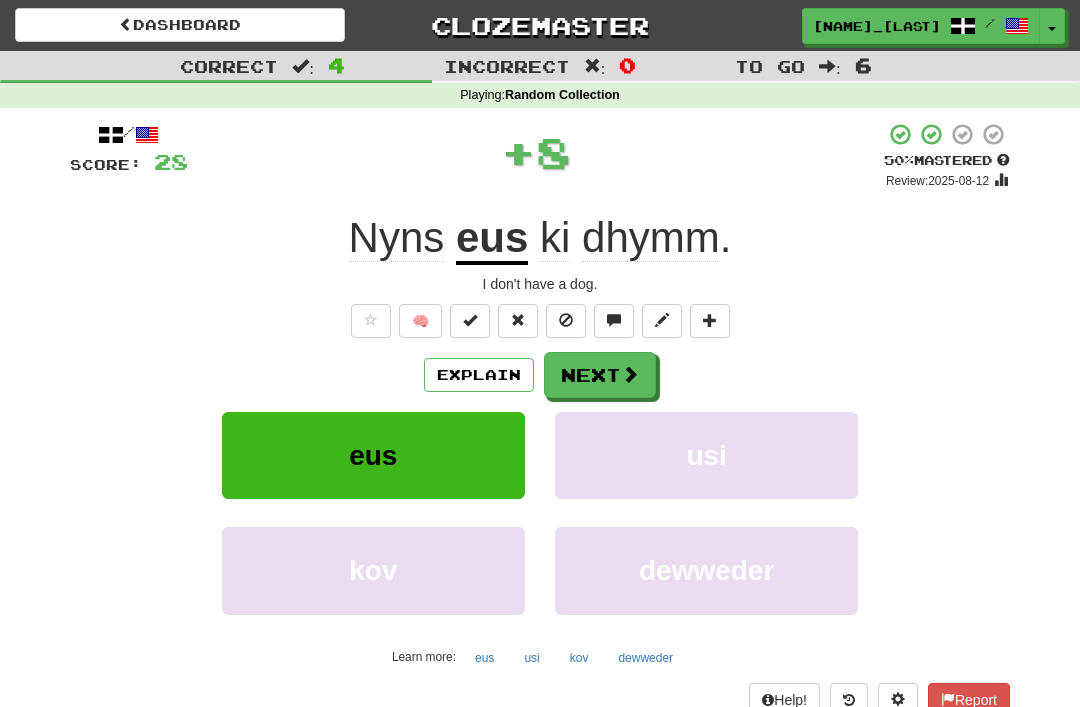 click on "Next" at bounding box center [600, 375] 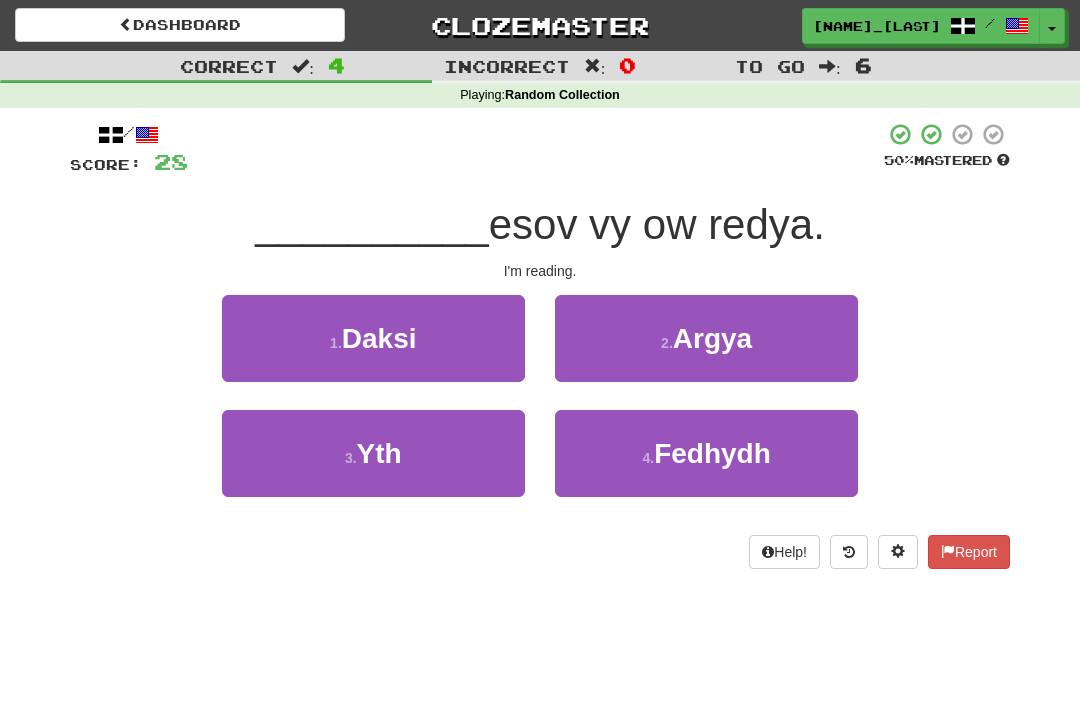 click on "3 .  Yth" at bounding box center (373, 453) 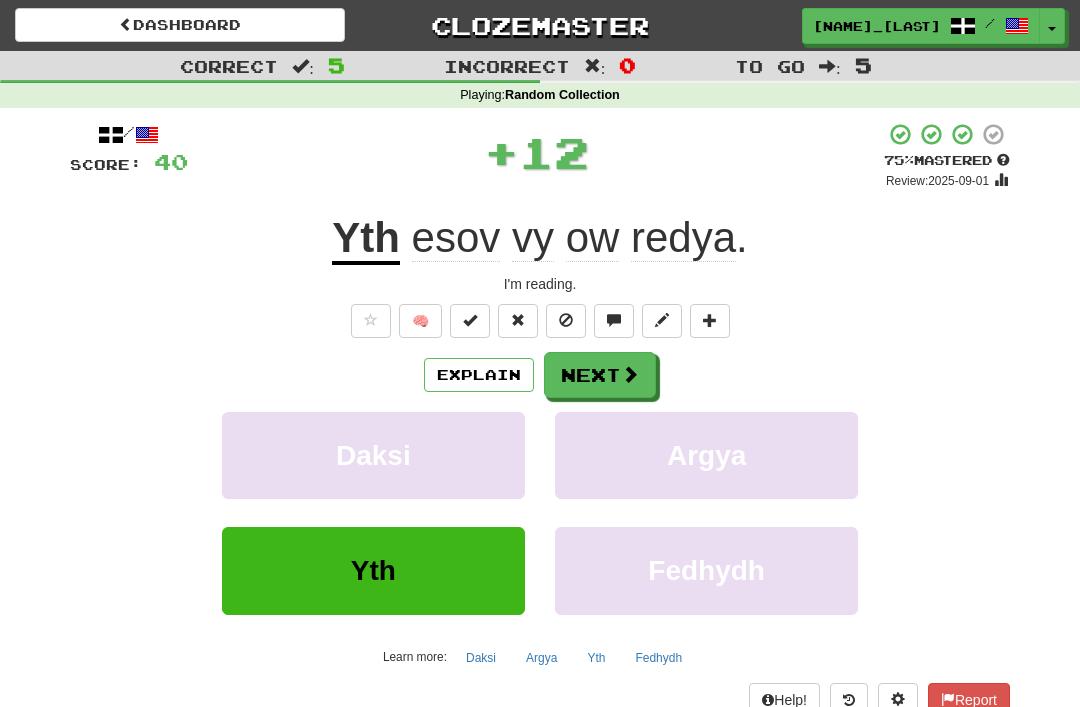 click on "Next" at bounding box center [600, 375] 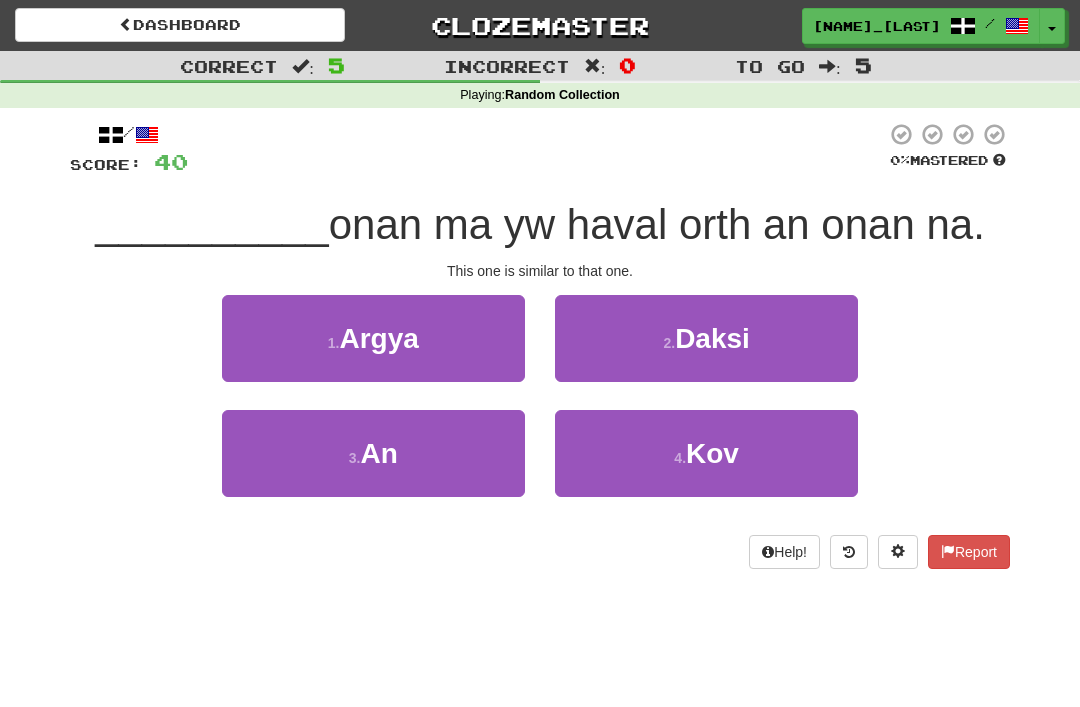 click on "3 .  An" at bounding box center [373, 453] 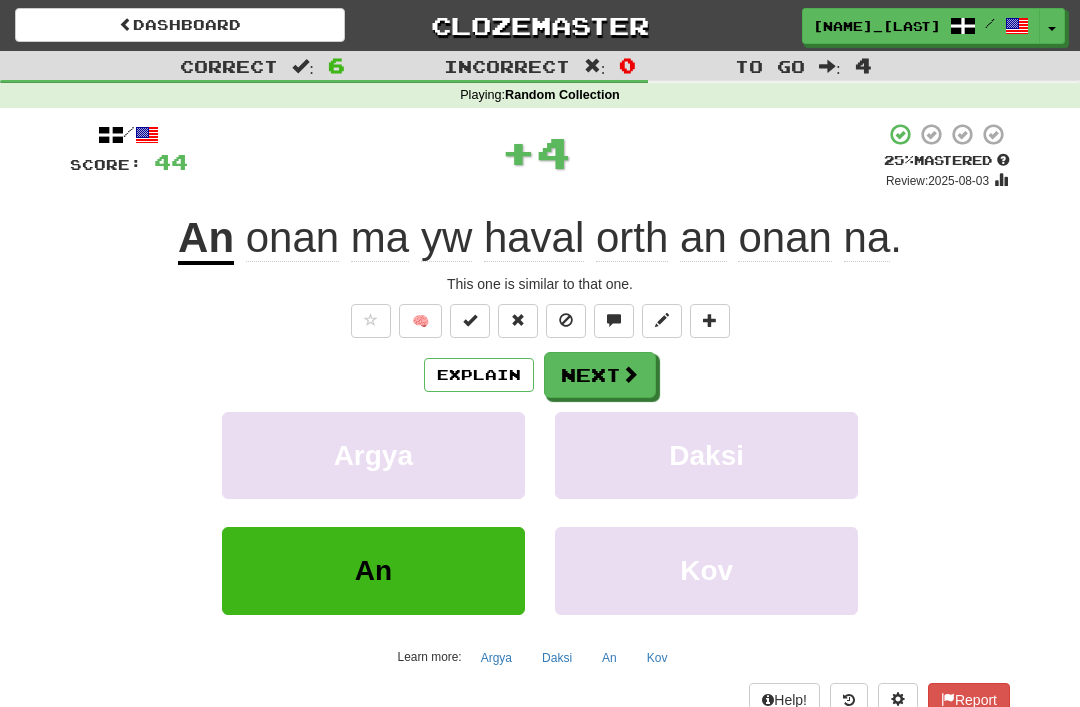 click at bounding box center (630, 374) 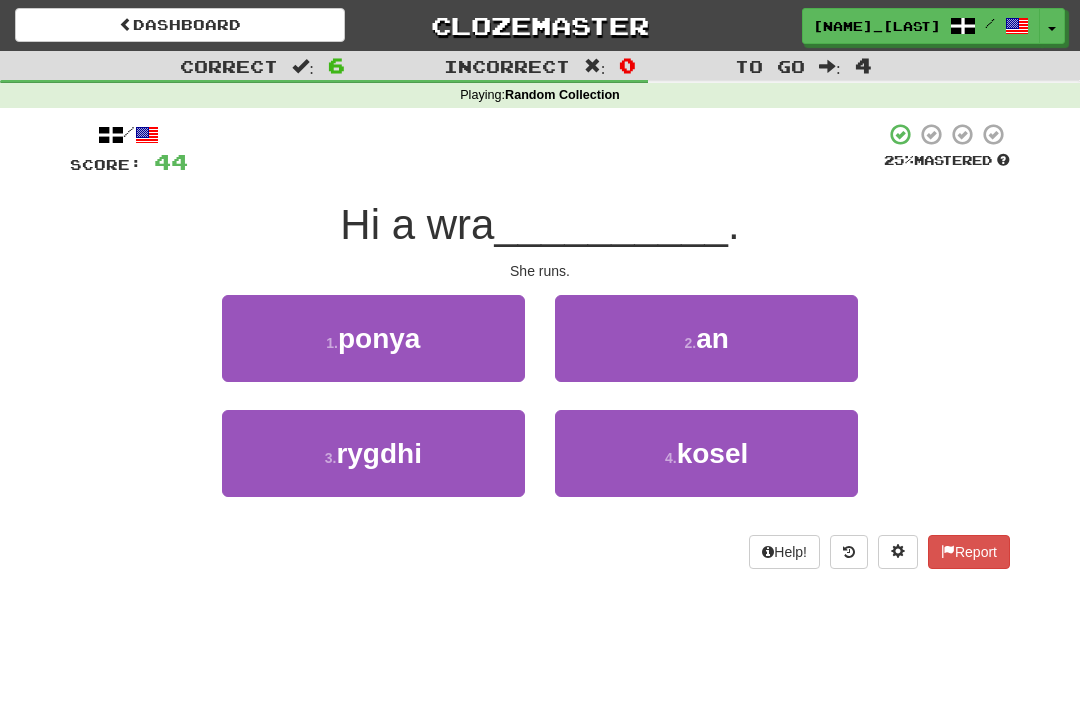 click on "1 .  ponya" at bounding box center (373, 338) 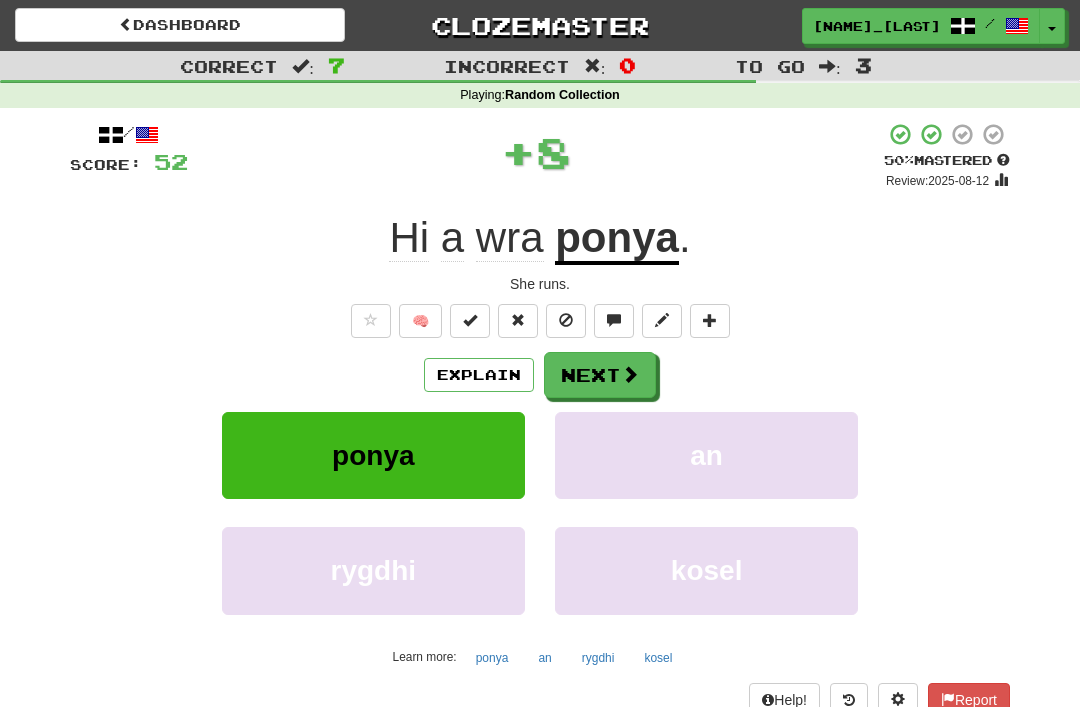 click on "Next" at bounding box center (600, 375) 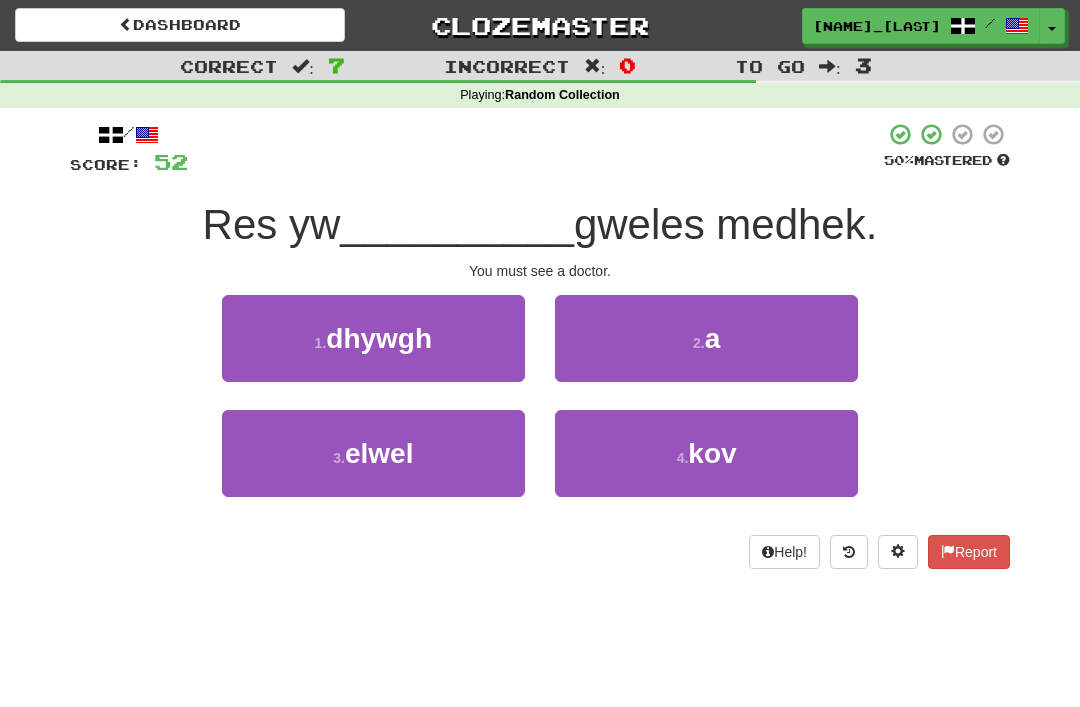 click on "1 .  dhywgh" at bounding box center (373, 338) 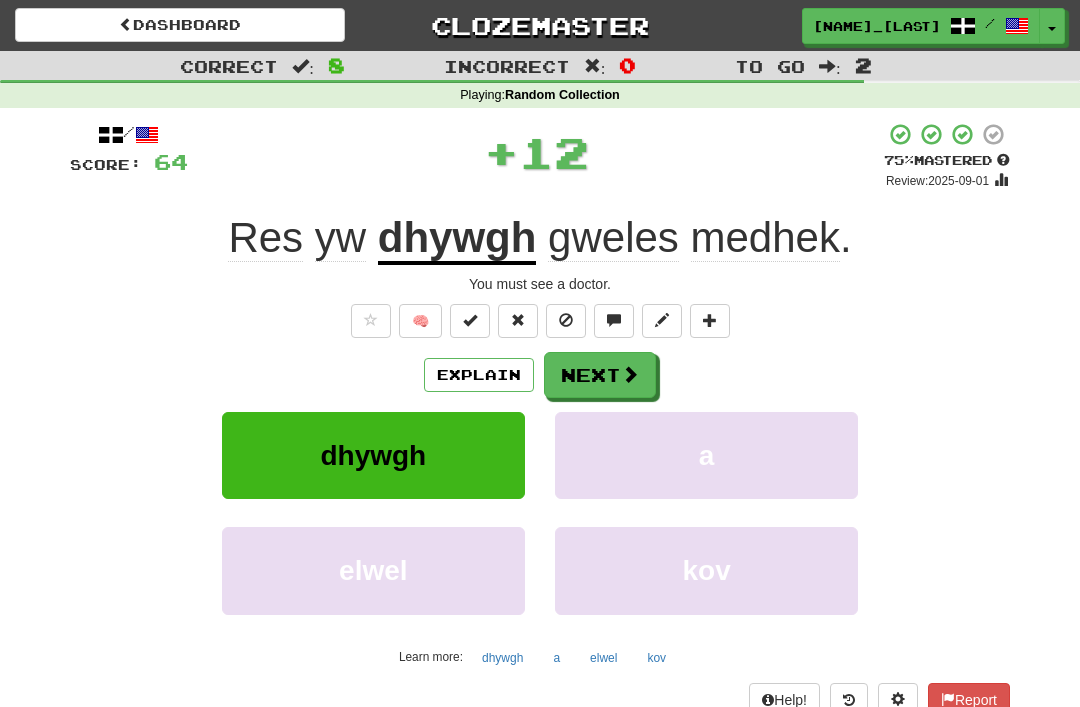click at bounding box center (630, 374) 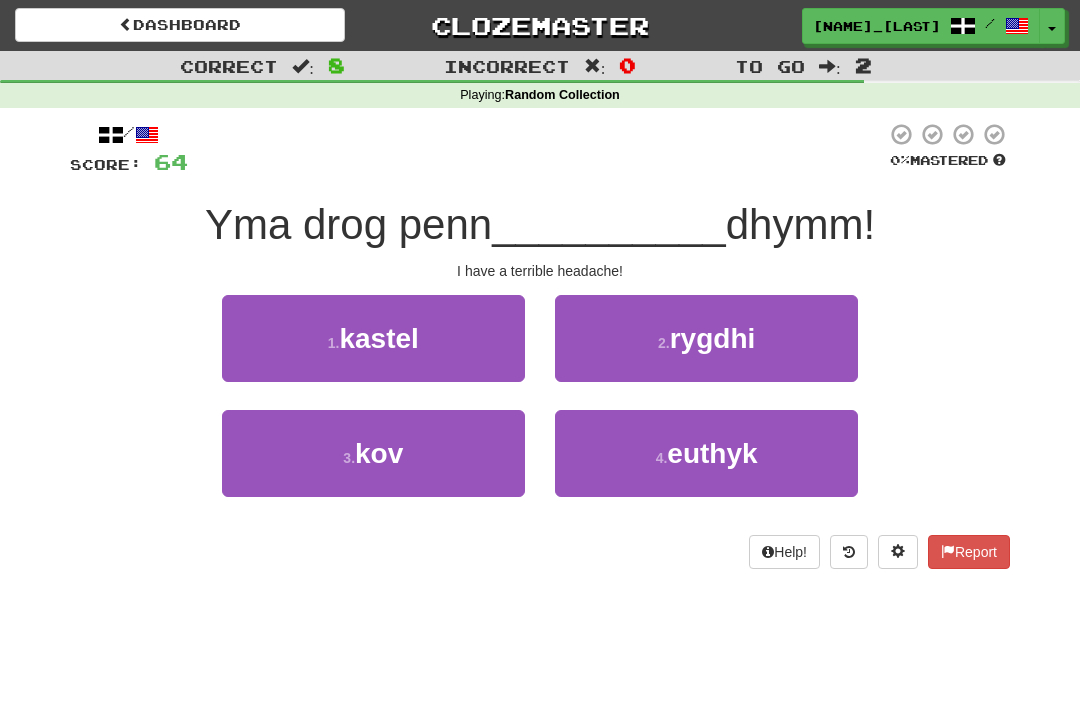 click on "3 .  kov" at bounding box center [373, 453] 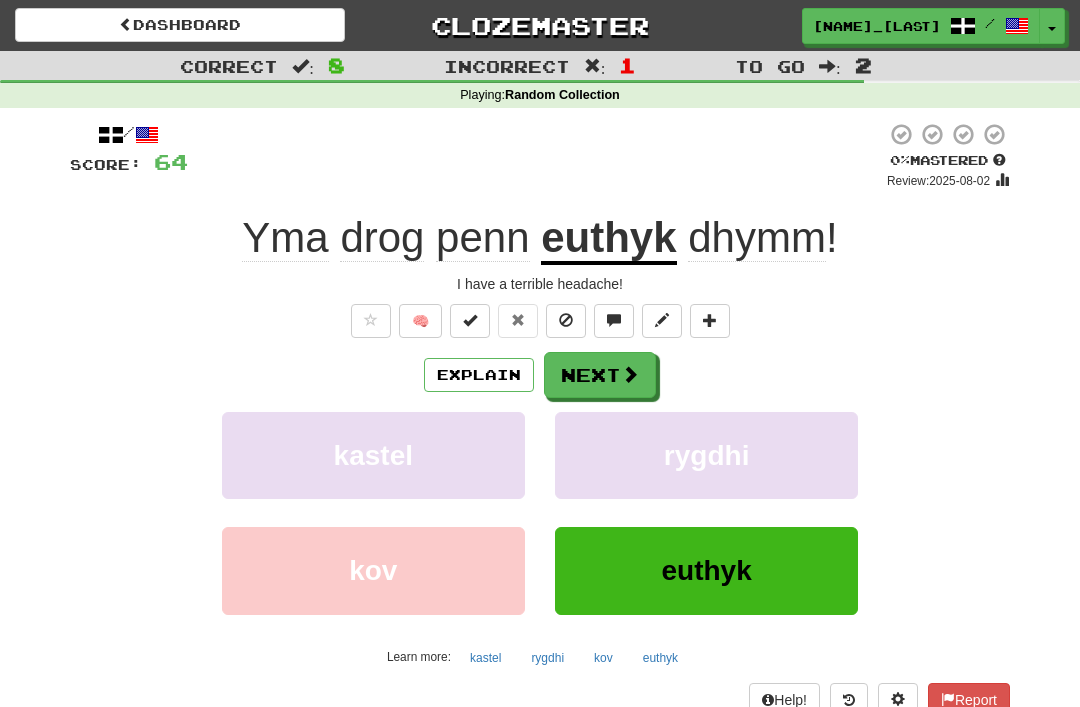 click at bounding box center (630, 374) 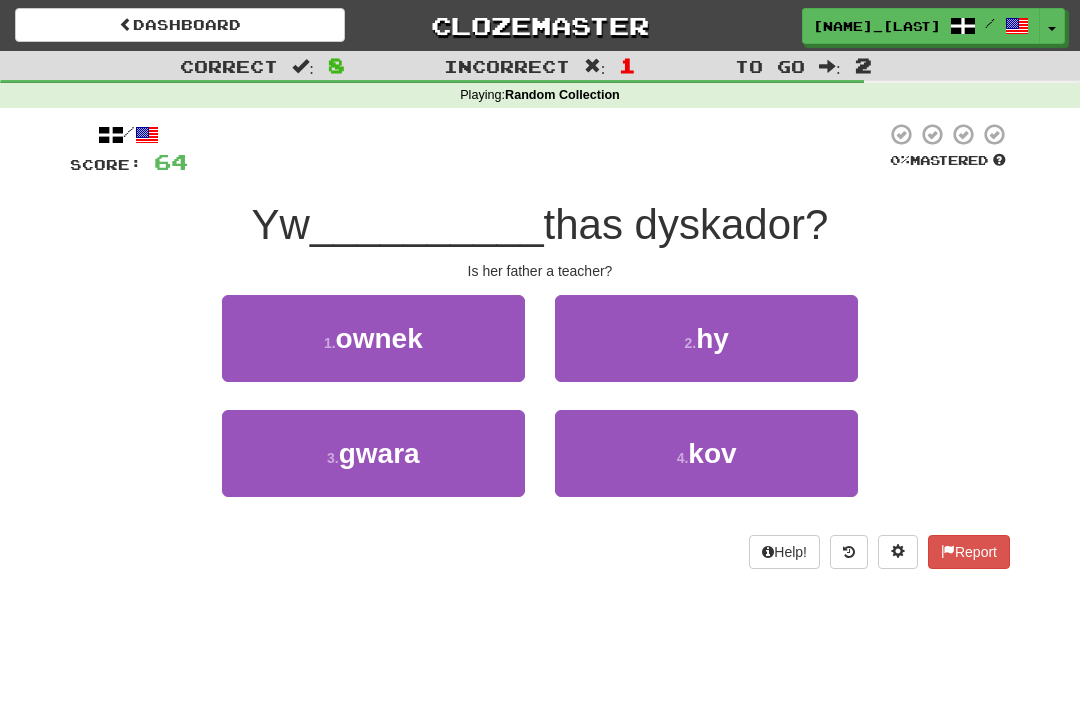 click on "2 .  hy" at bounding box center [706, 338] 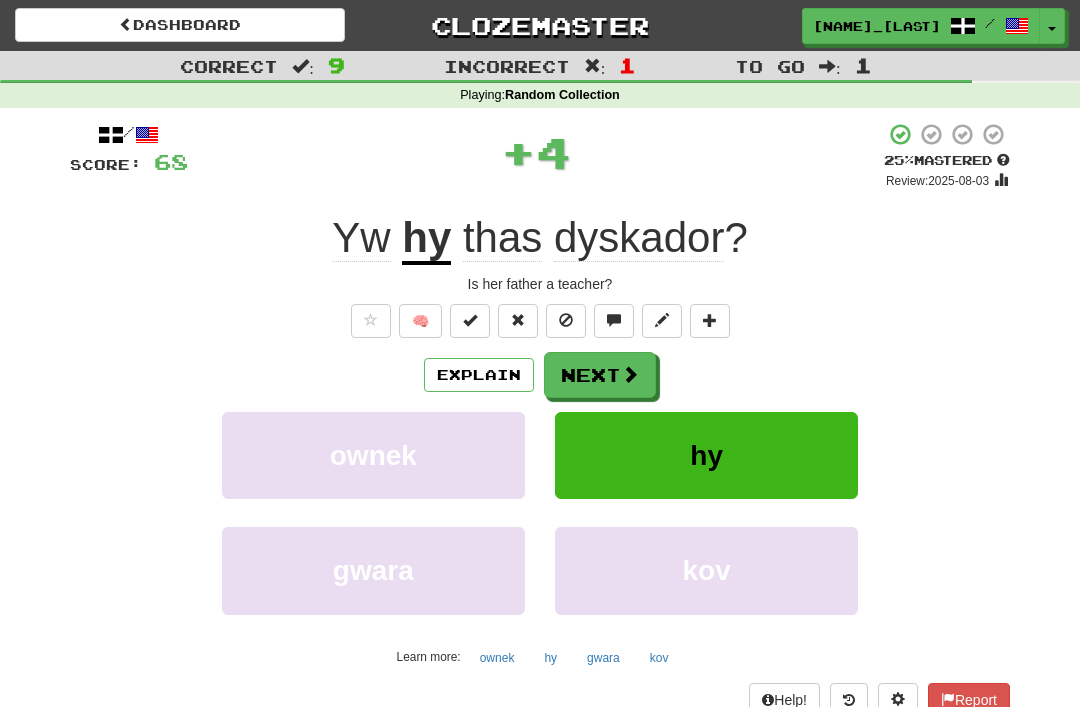 click on "Next" at bounding box center (600, 375) 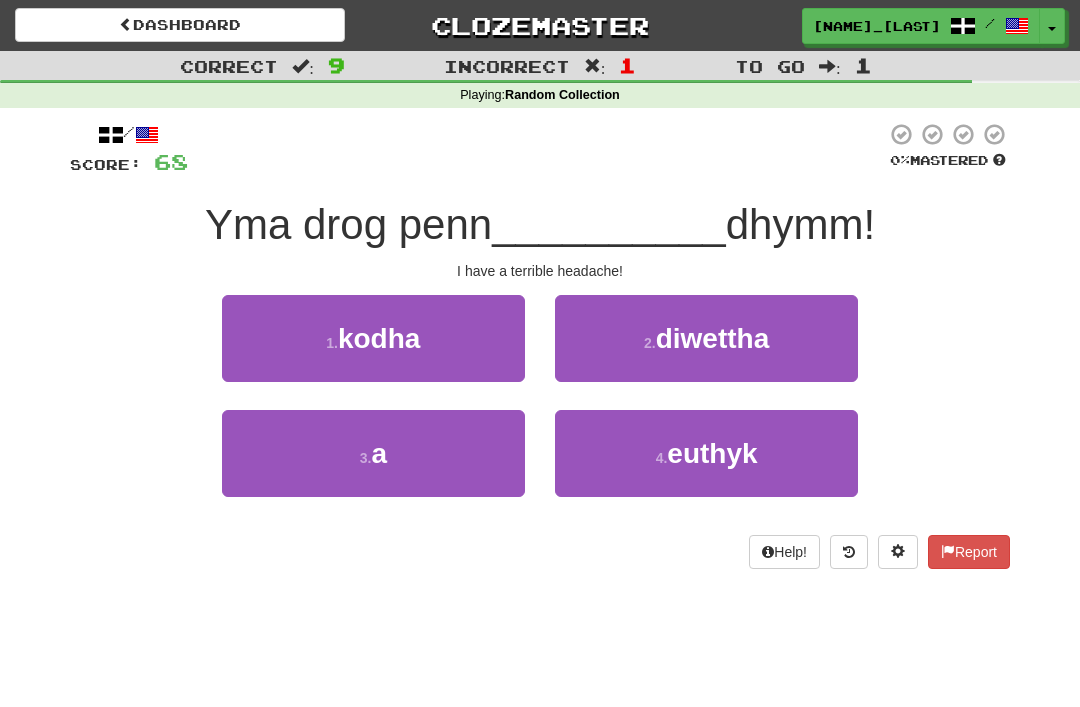 click on "euthyk" at bounding box center (712, 453) 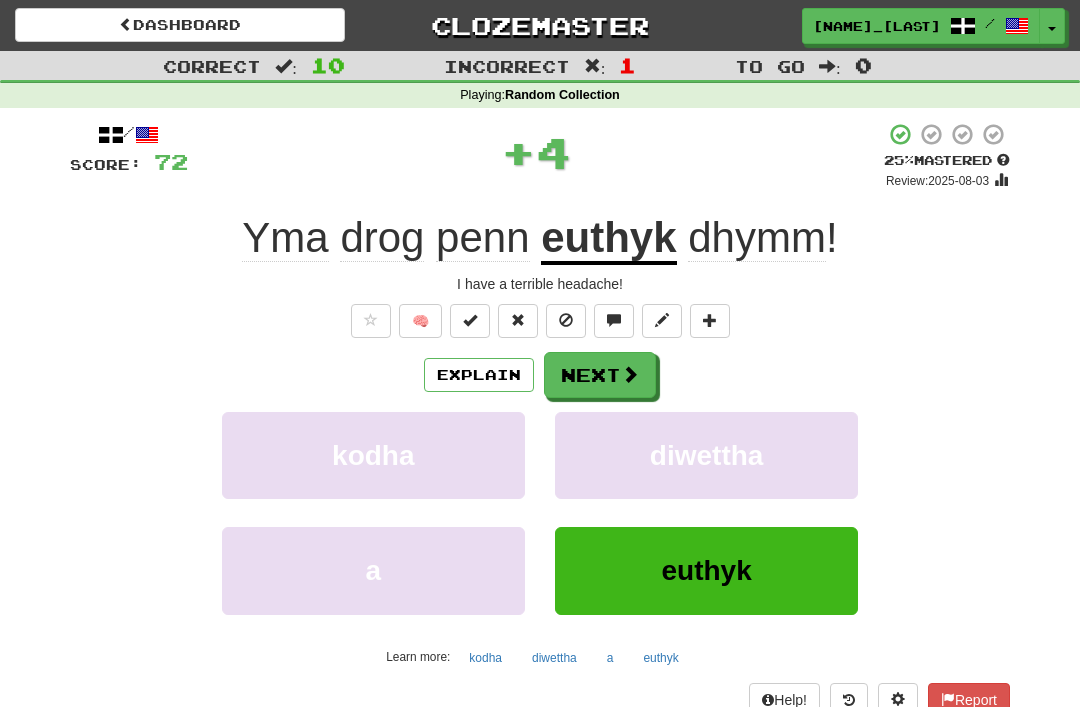 click on "Next" at bounding box center (600, 375) 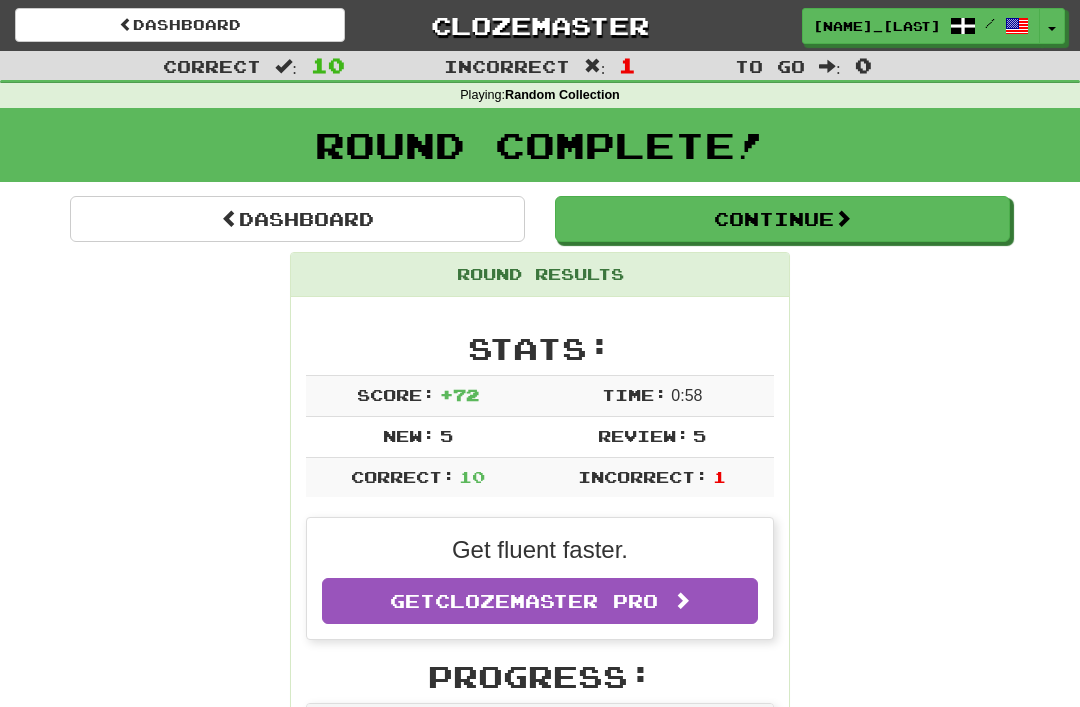 click at bounding box center (843, 218) 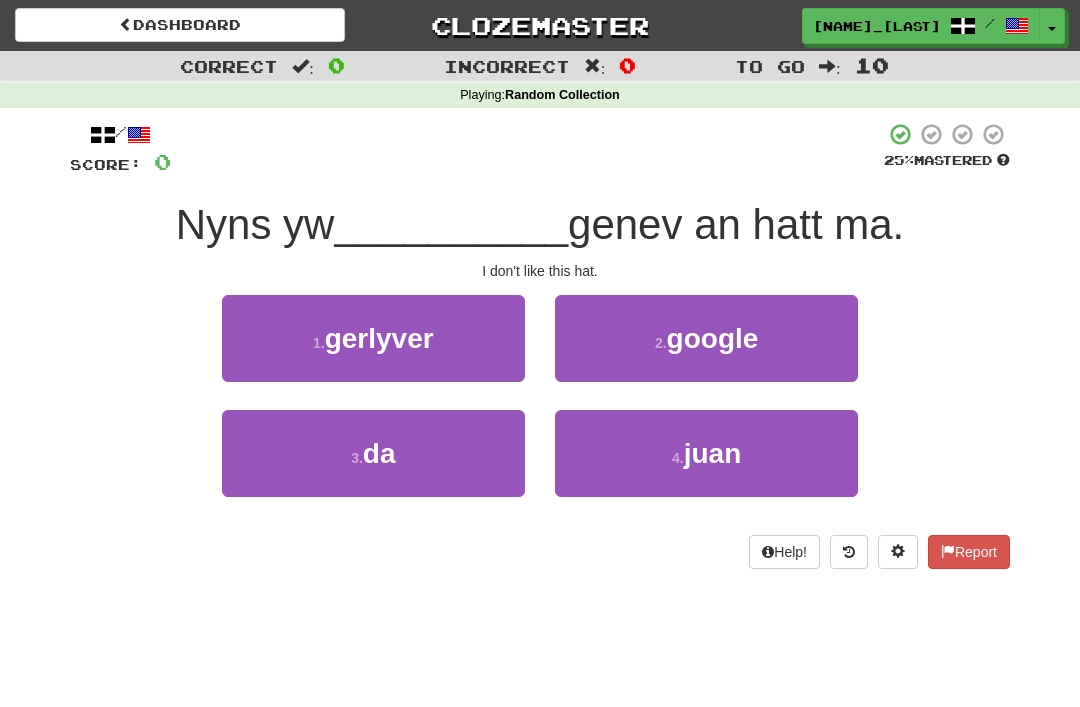 click on "3 .  da" at bounding box center (373, 453) 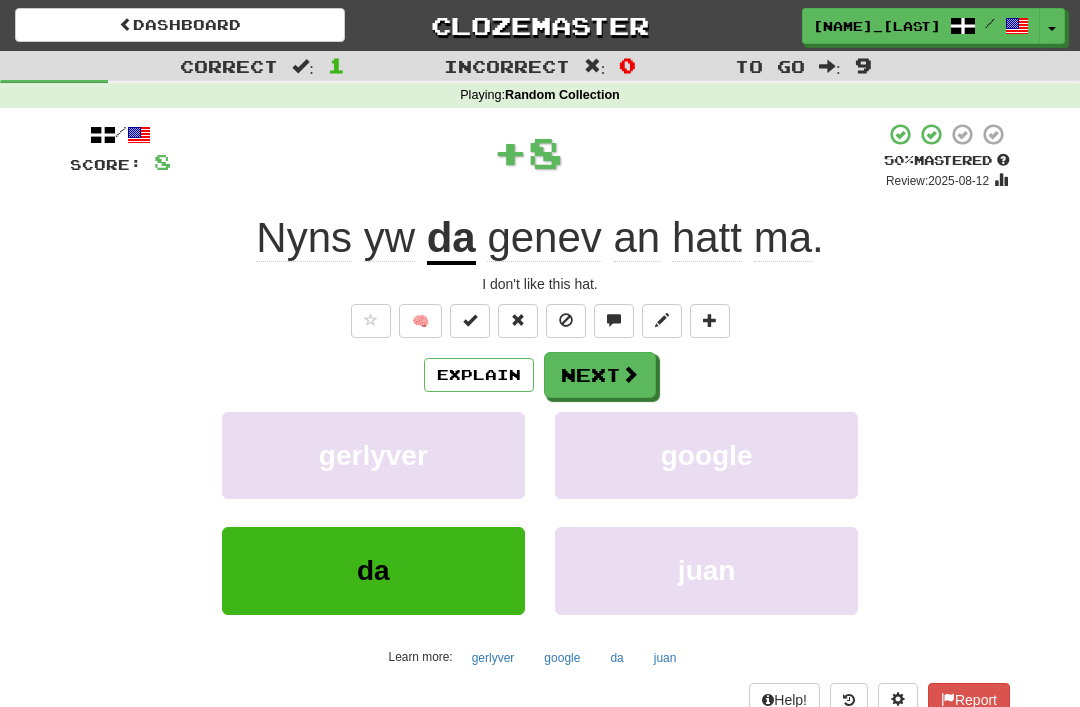 click at bounding box center (630, 374) 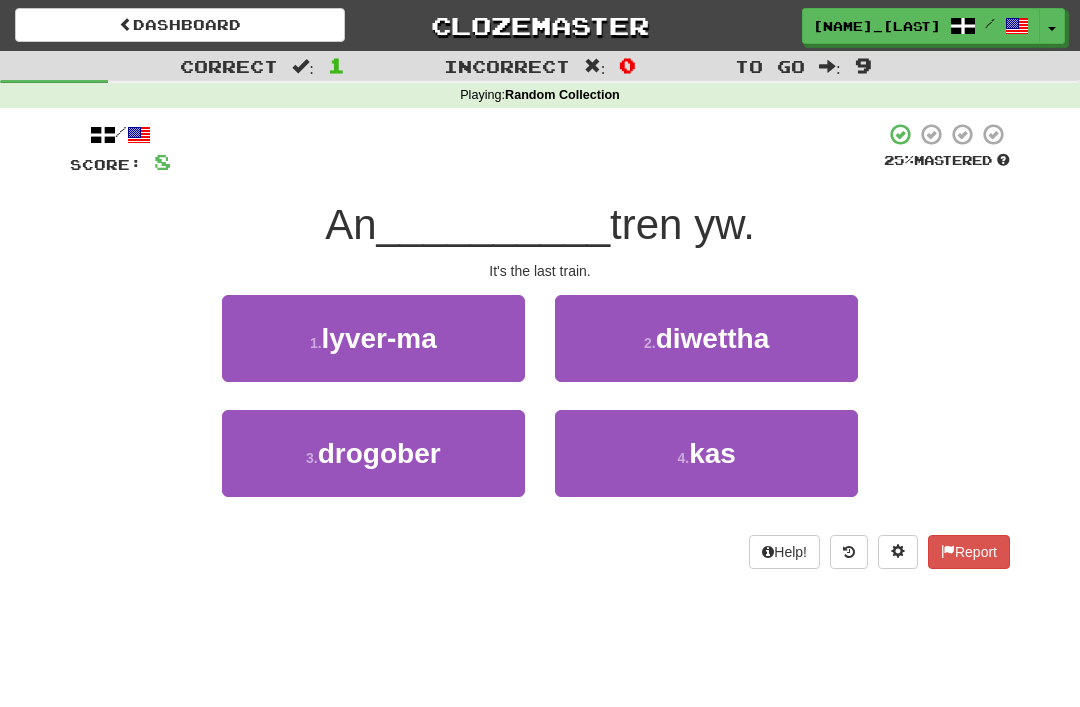 click on "diwettha" at bounding box center [713, 338] 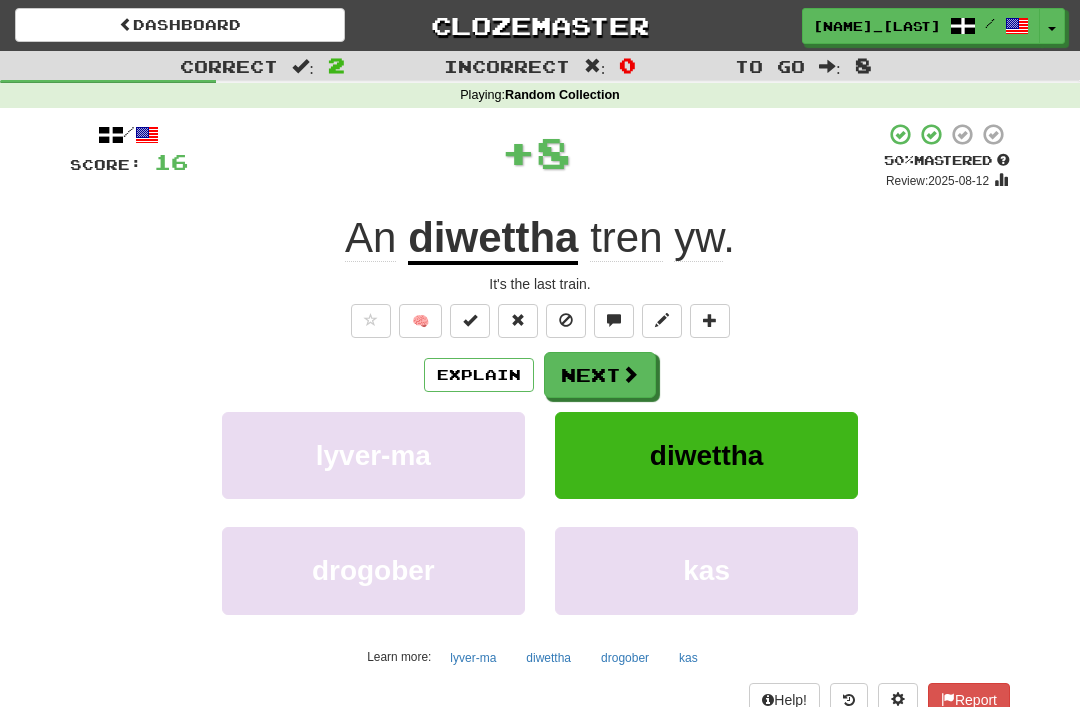 click at bounding box center [630, 374] 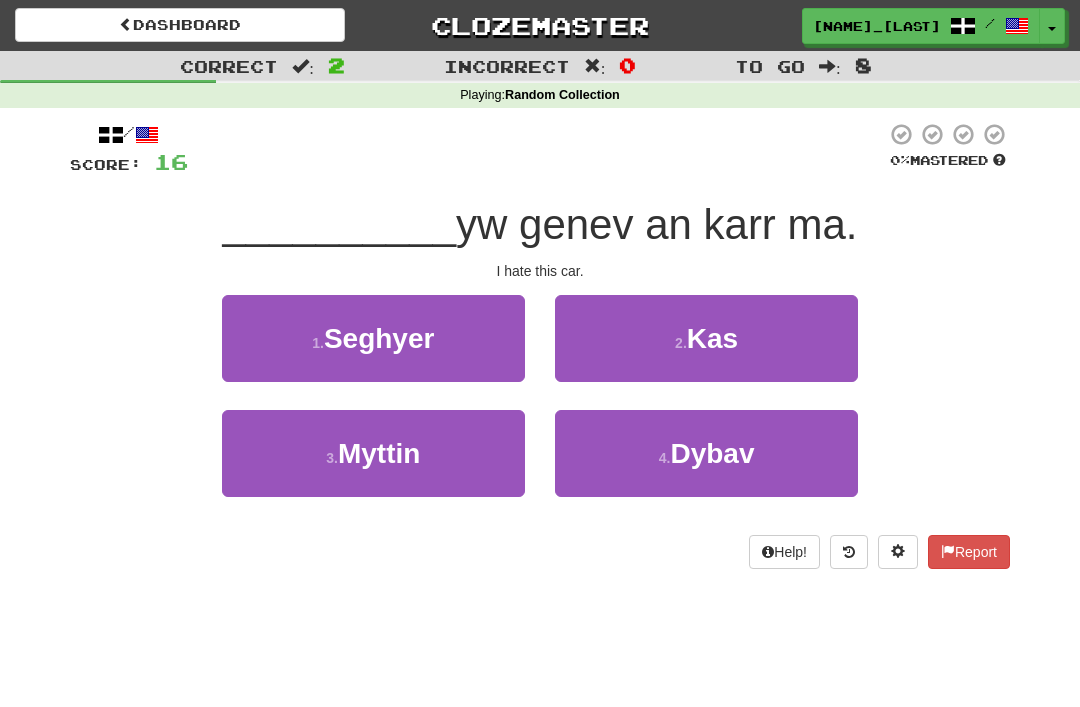click on "Kas" at bounding box center (712, 338) 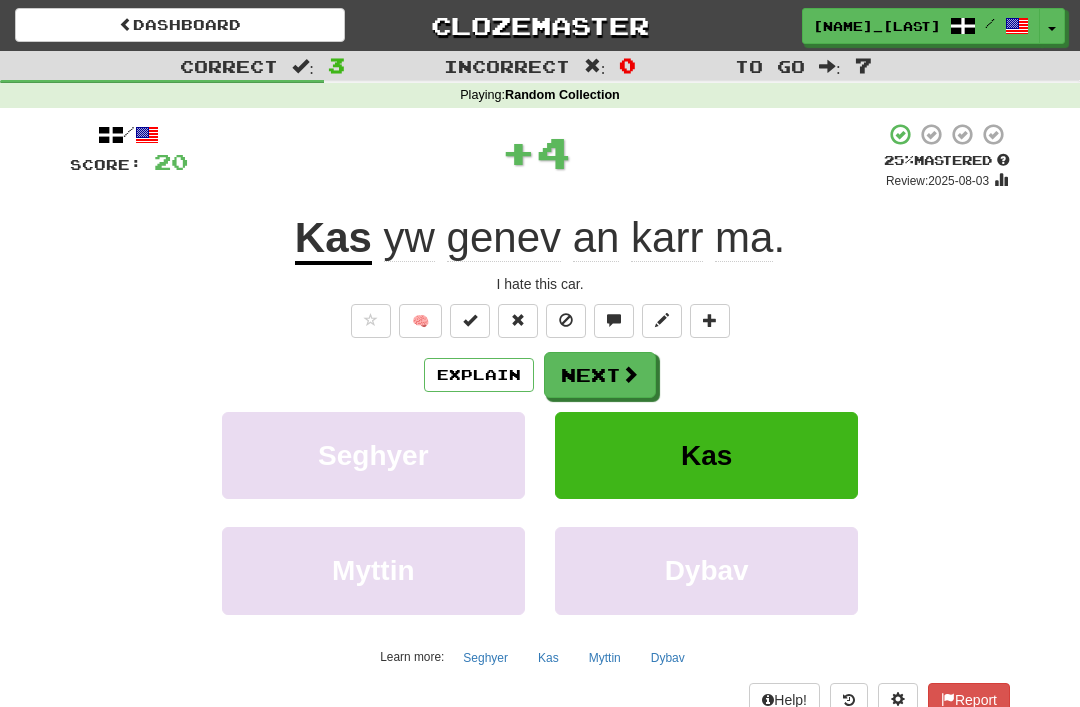 click on "Next" at bounding box center (600, 375) 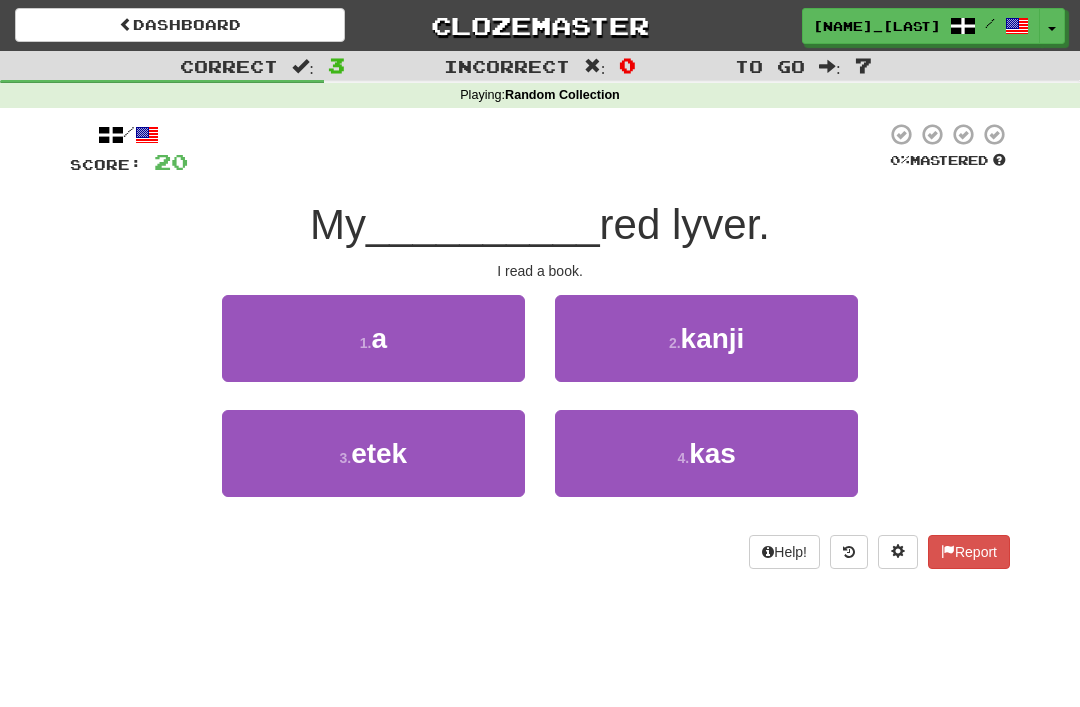 click on "1 .  a" at bounding box center (373, 338) 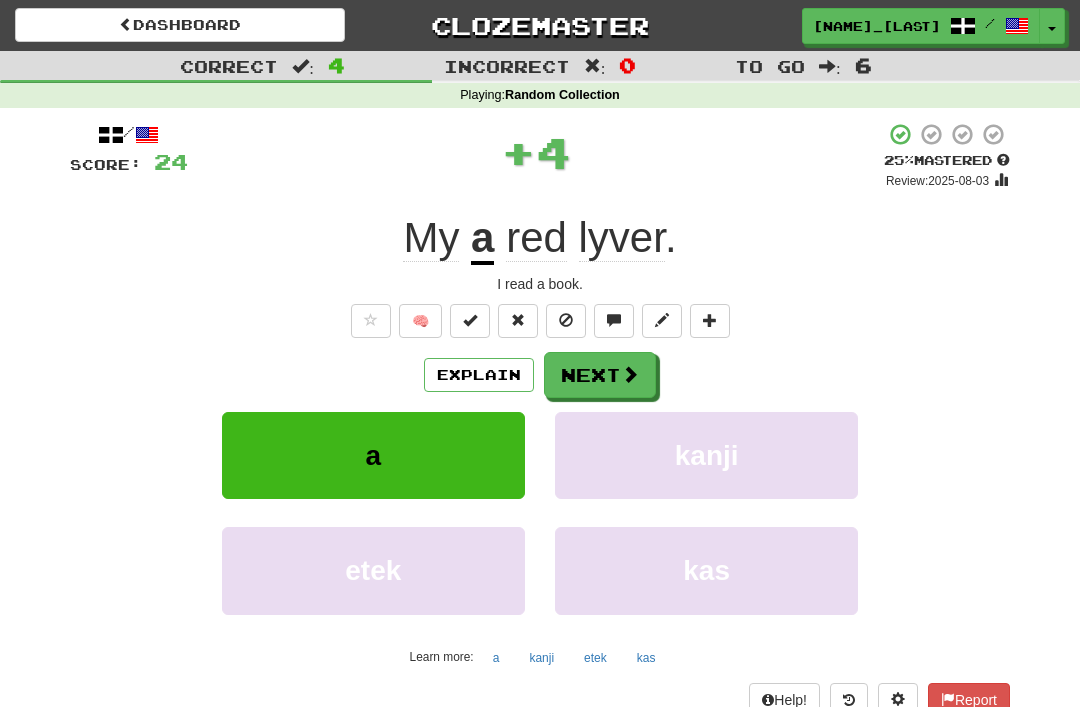 click on "Next" at bounding box center [600, 375] 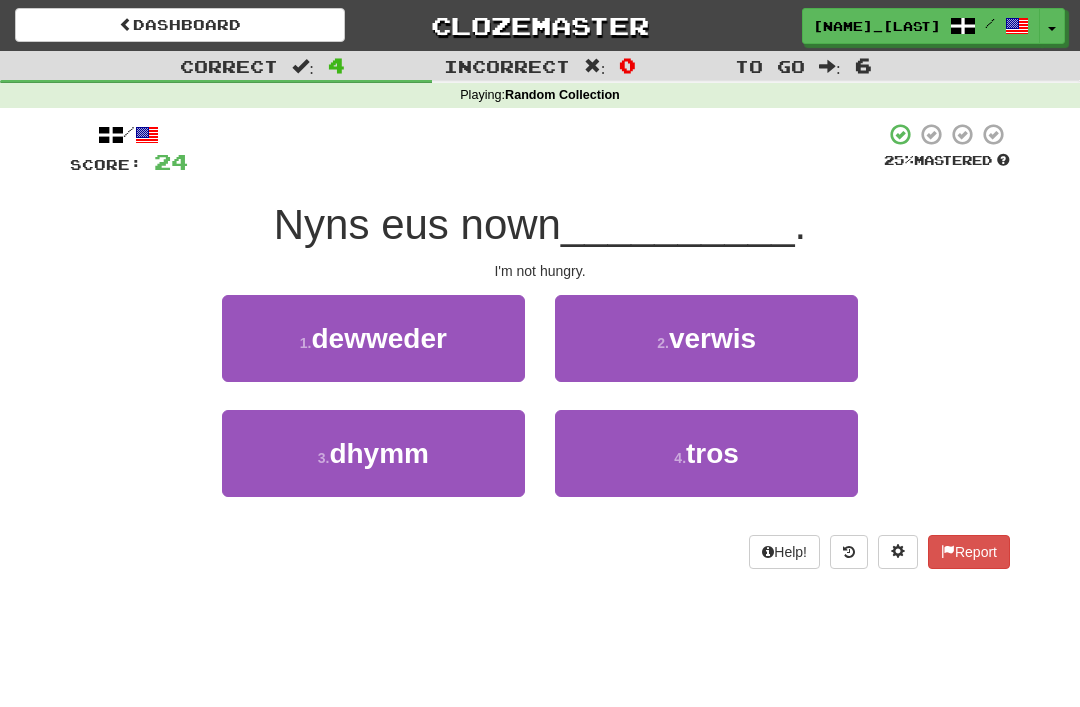 click on "3 .  dhymm" at bounding box center (373, 453) 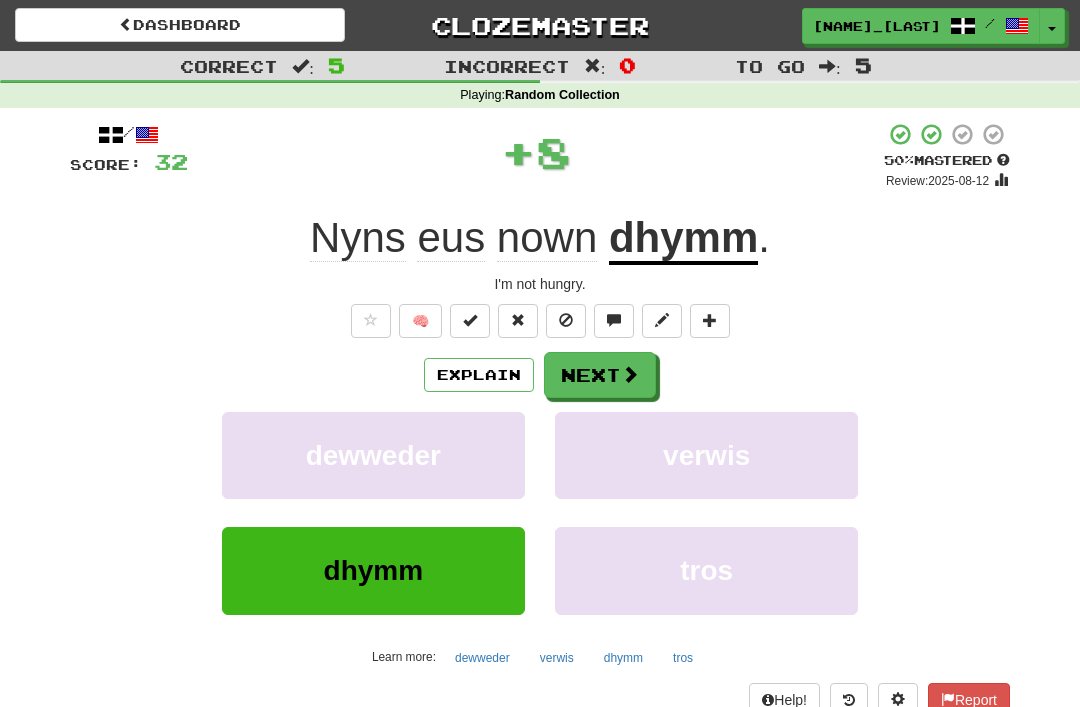 click at bounding box center (630, 374) 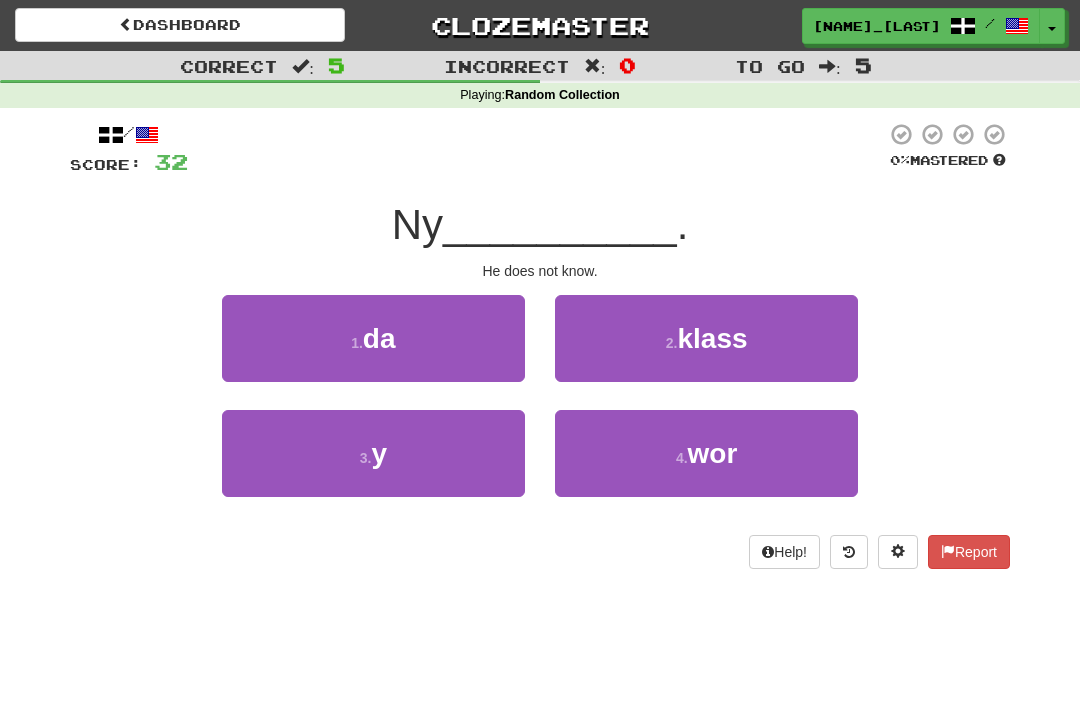 click on "4 ." at bounding box center [682, 458] 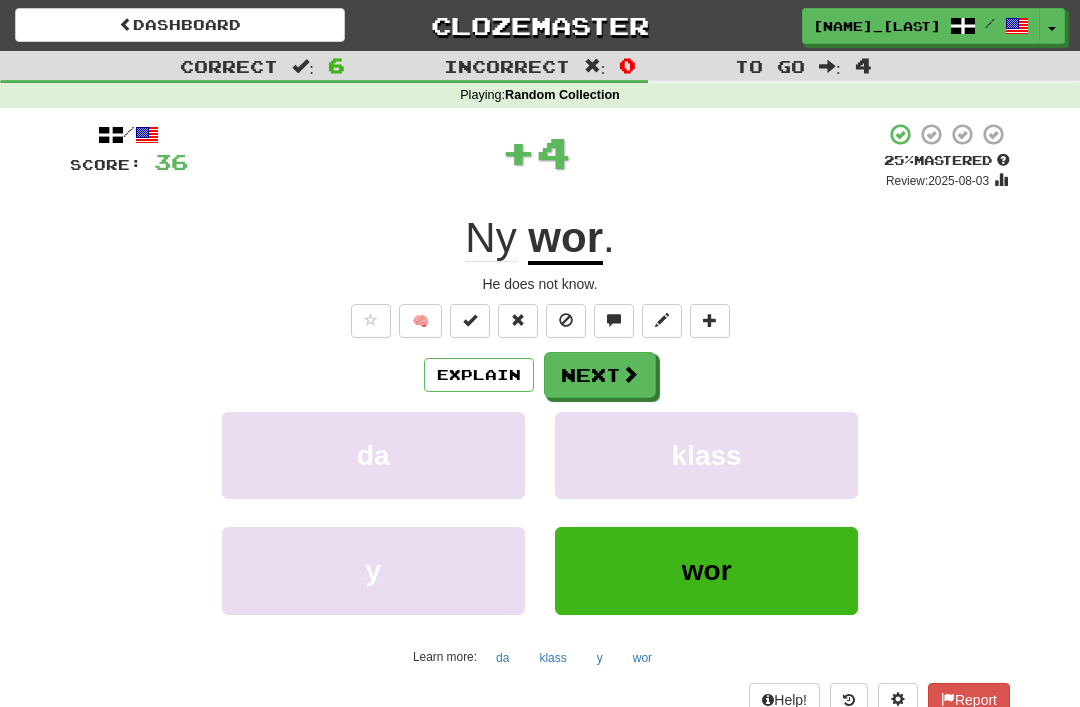 click at bounding box center [630, 374] 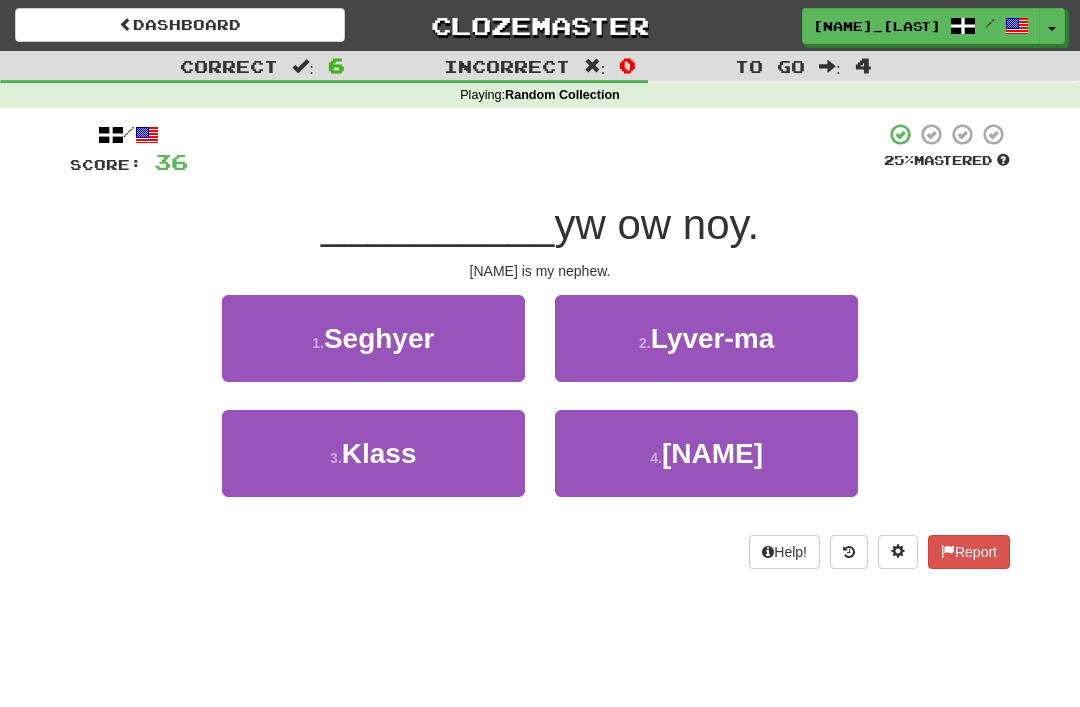 click on "Yowann" at bounding box center (712, 453) 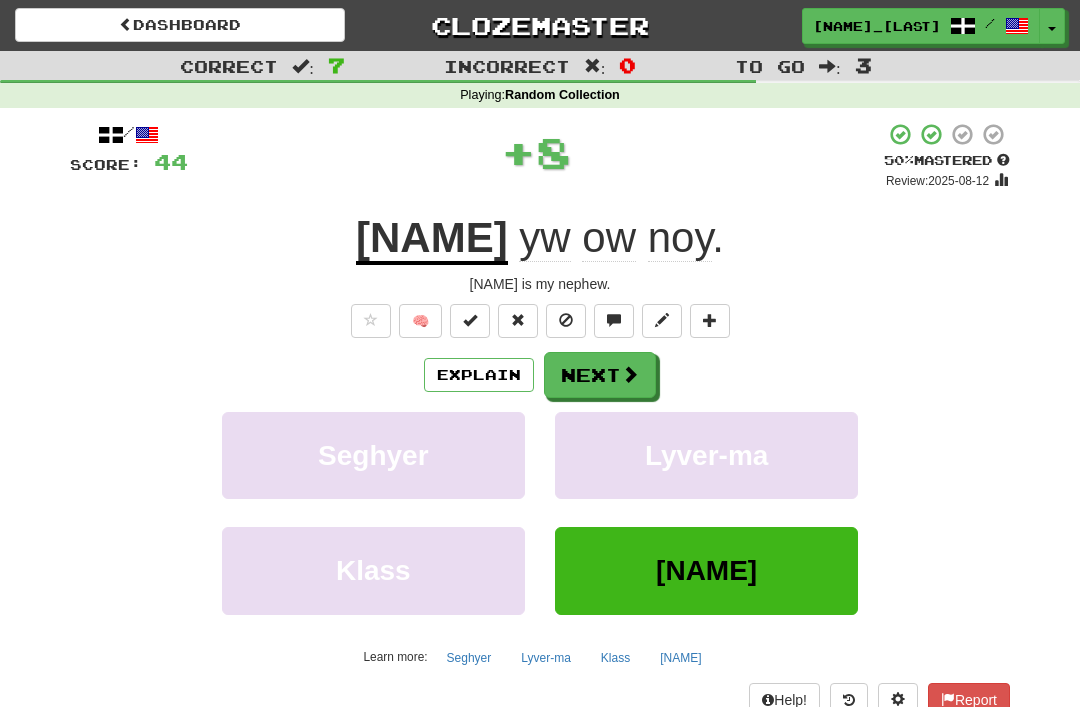 click at bounding box center (630, 374) 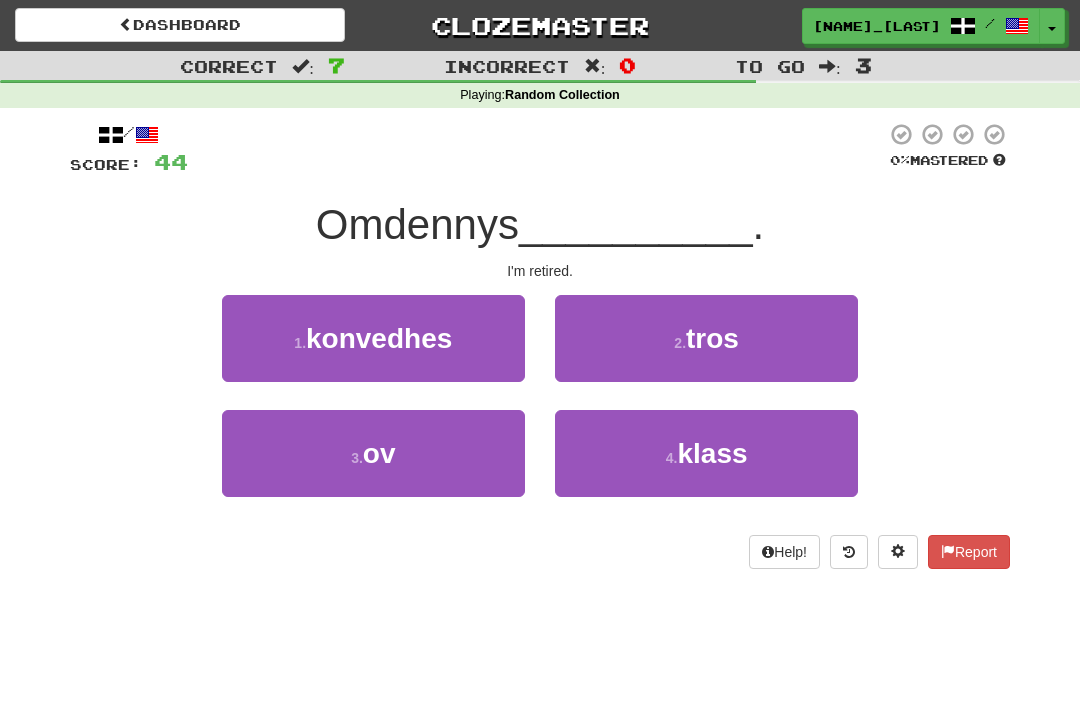 click on "3 .  ov" at bounding box center [373, 453] 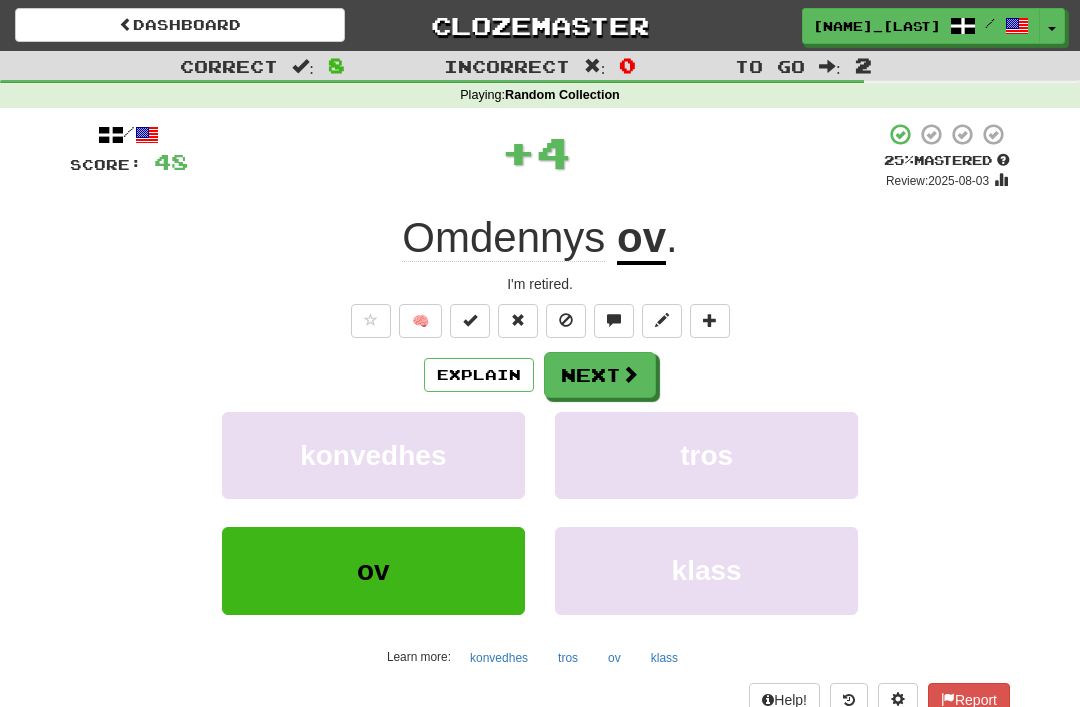 click at bounding box center [630, 374] 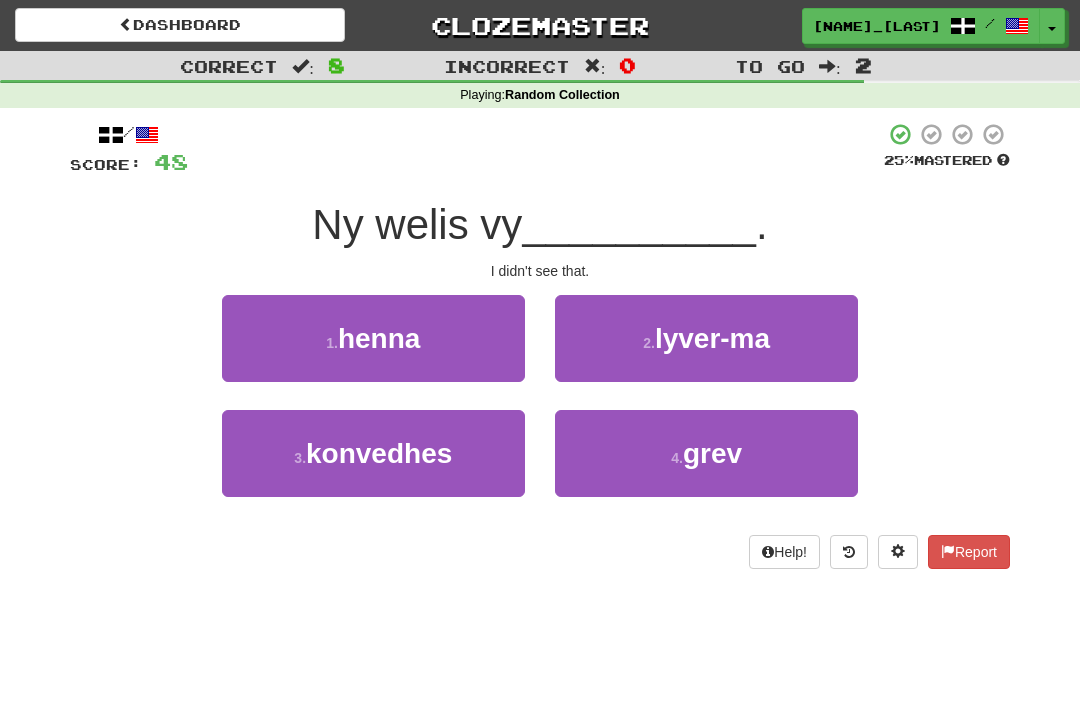 click on "1 .  henna" at bounding box center (373, 338) 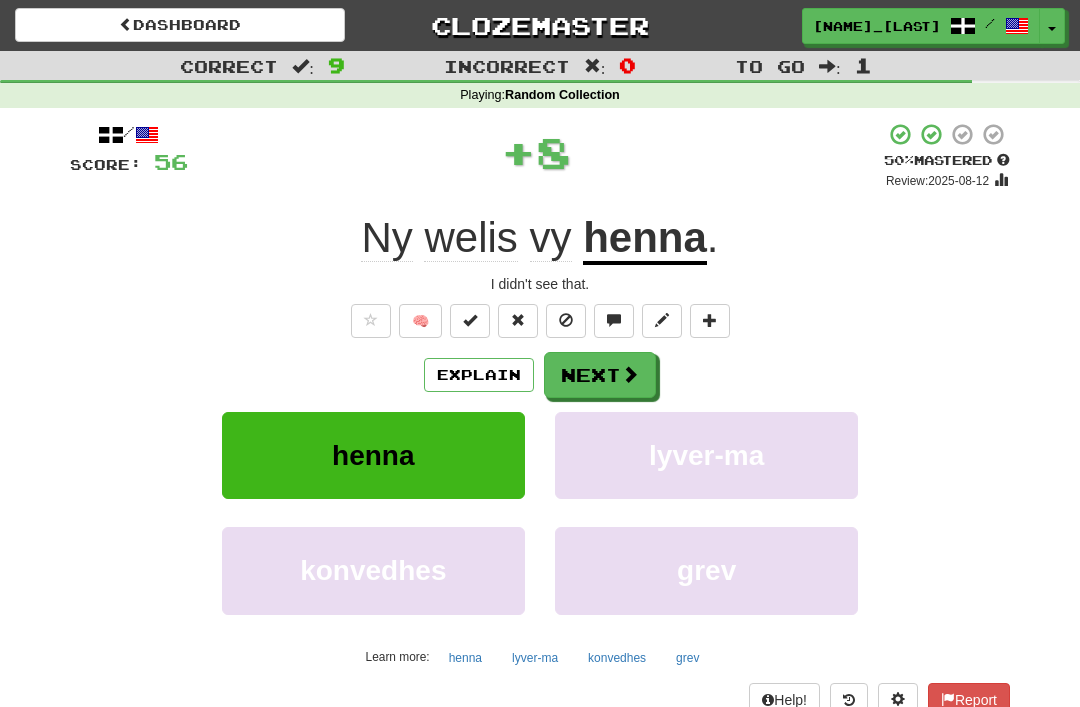 click at bounding box center (630, 374) 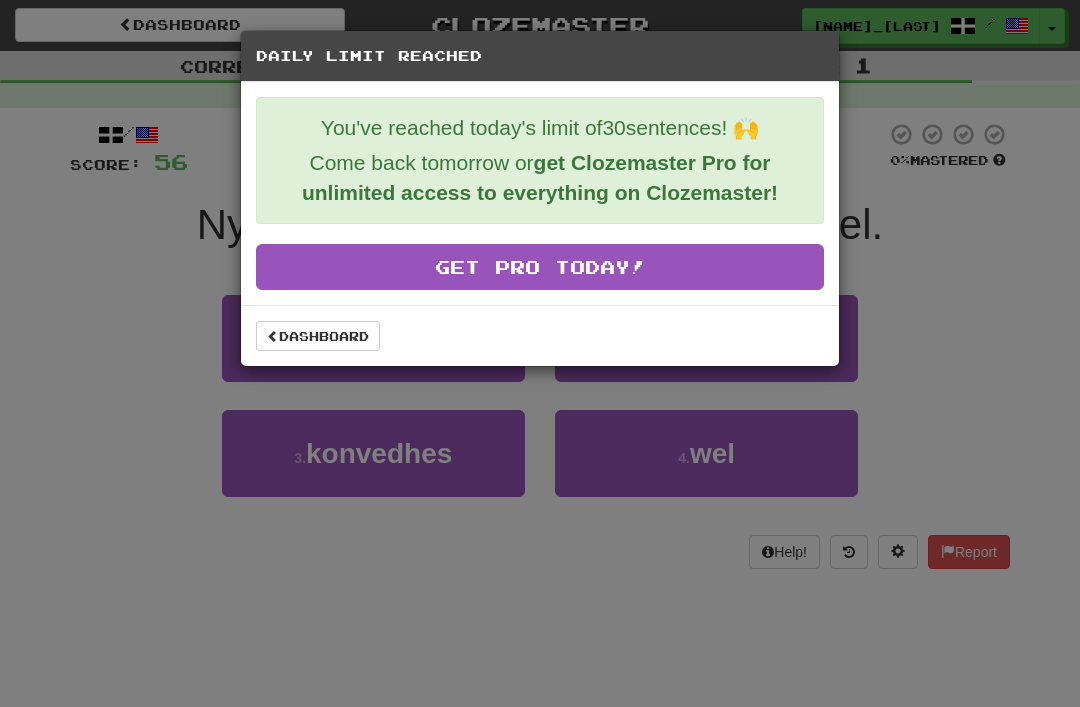 click on "Dashboard" at bounding box center (318, 336) 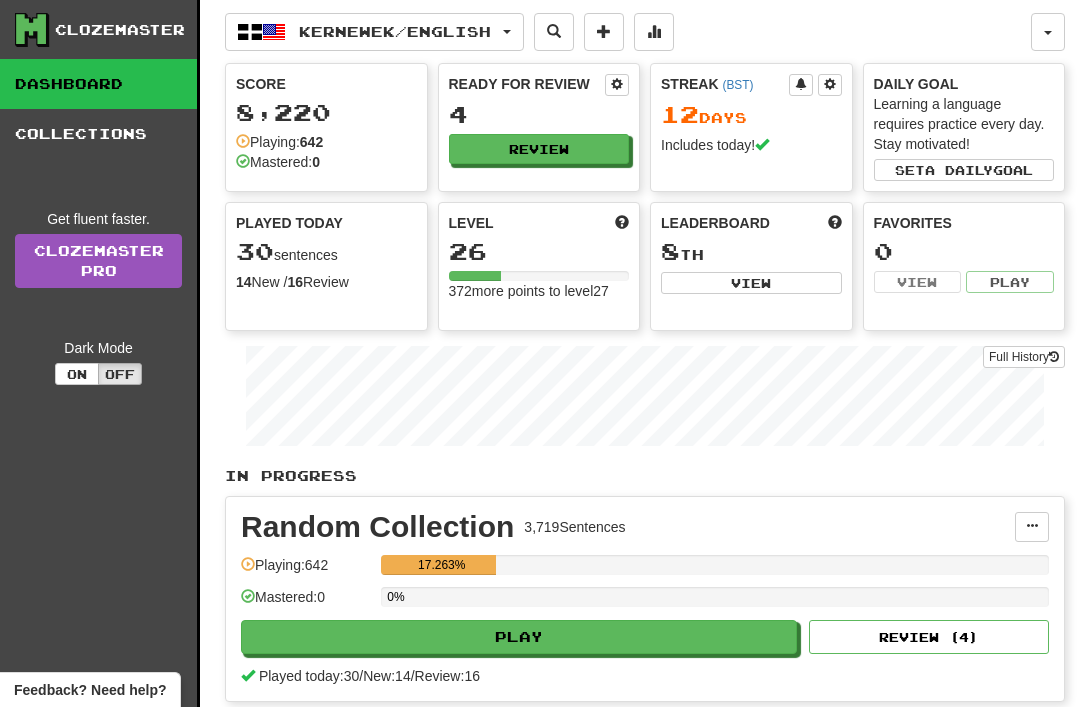 scroll, scrollTop: 0, scrollLeft: 0, axis: both 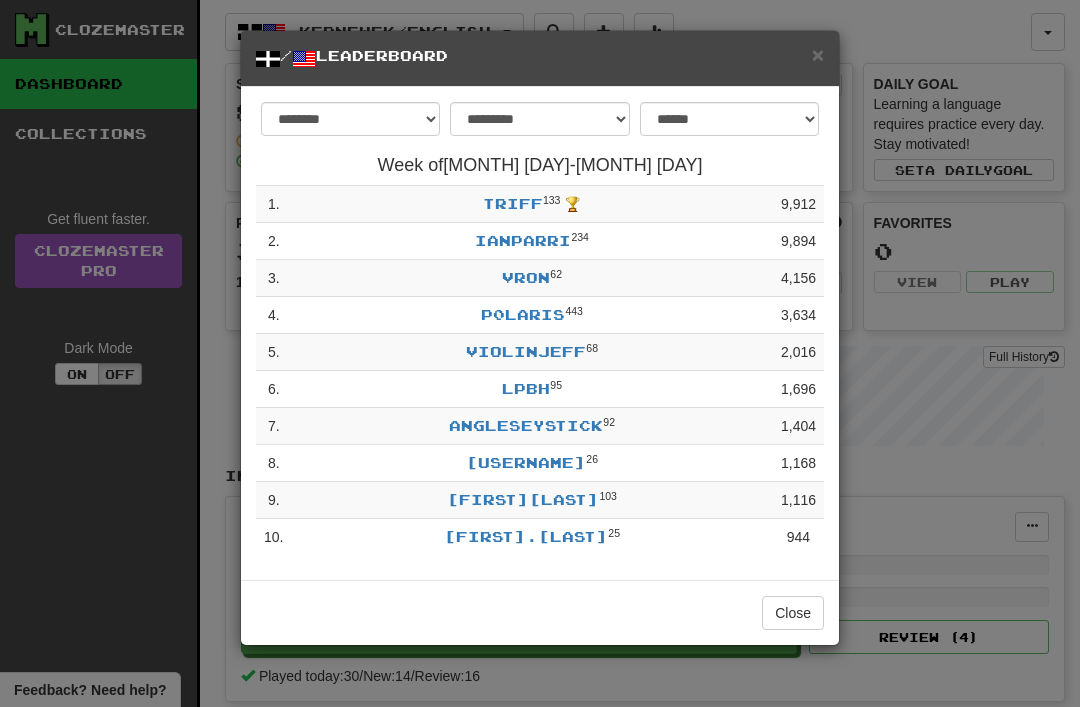 click on "×" at bounding box center [818, 54] 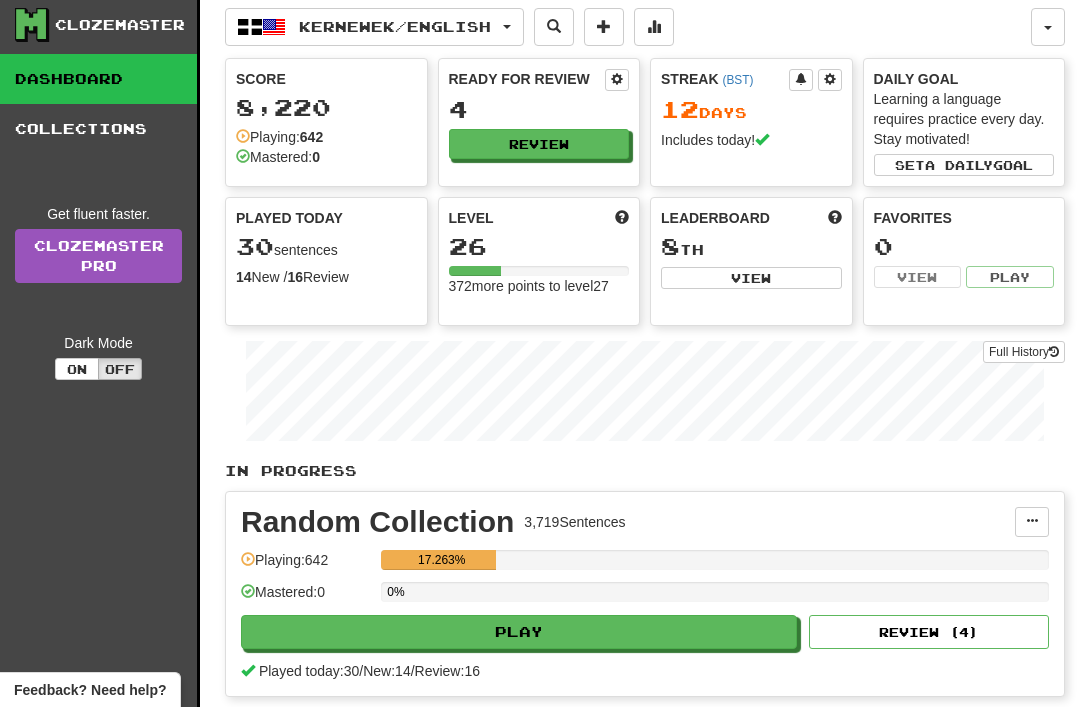 scroll, scrollTop: 0, scrollLeft: 0, axis: both 